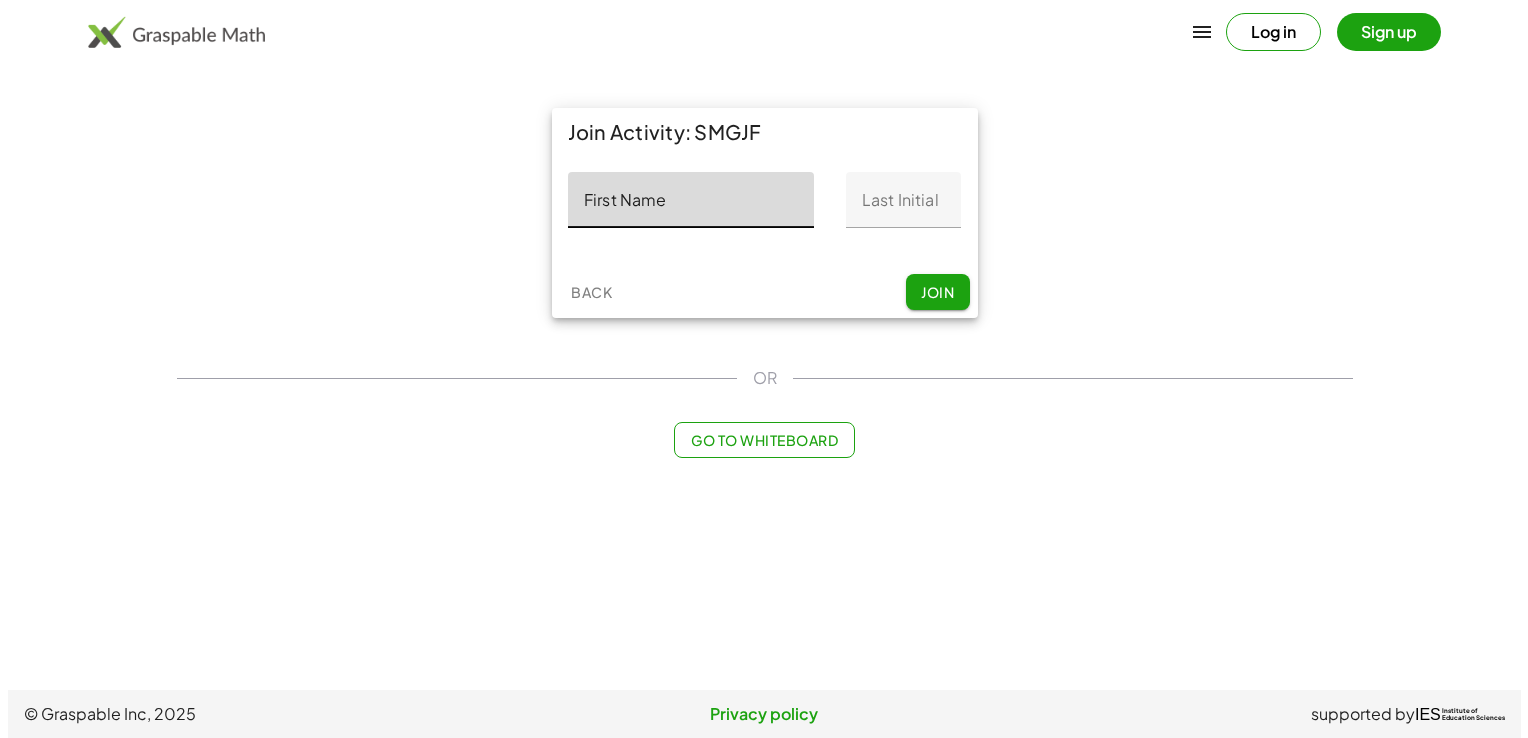 scroll, scrollTop: 0, scrollLeft: 0, axis: both 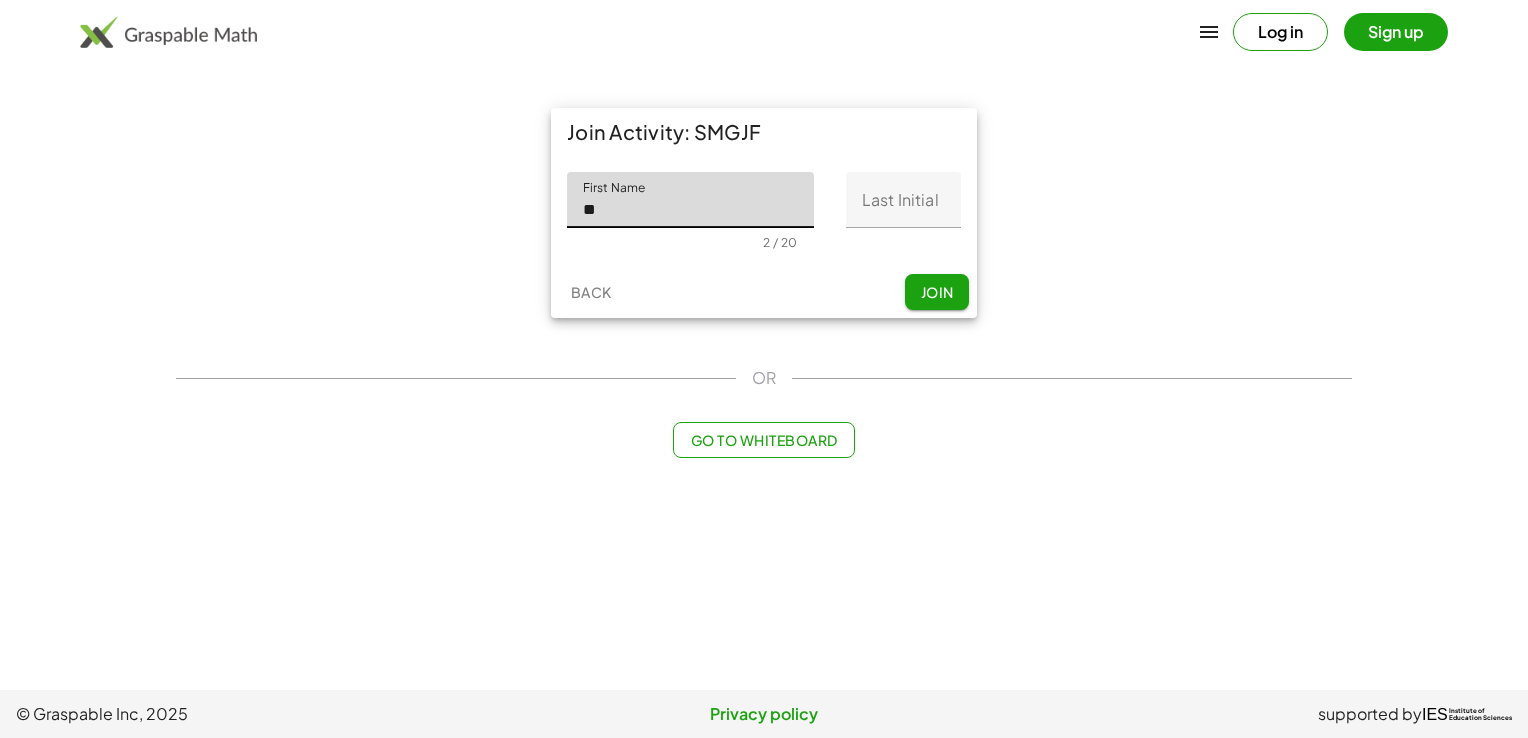 type on "*" 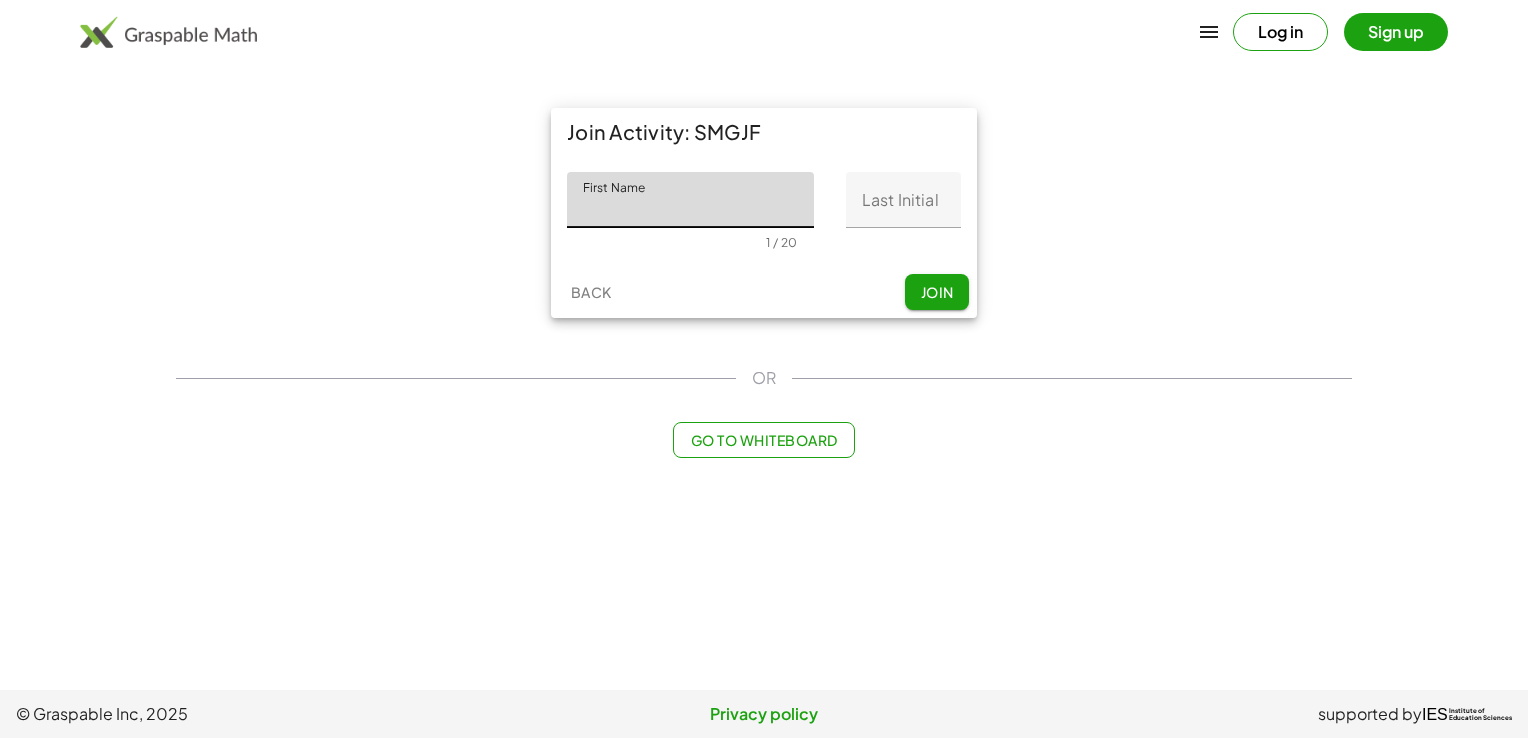 type on "*" 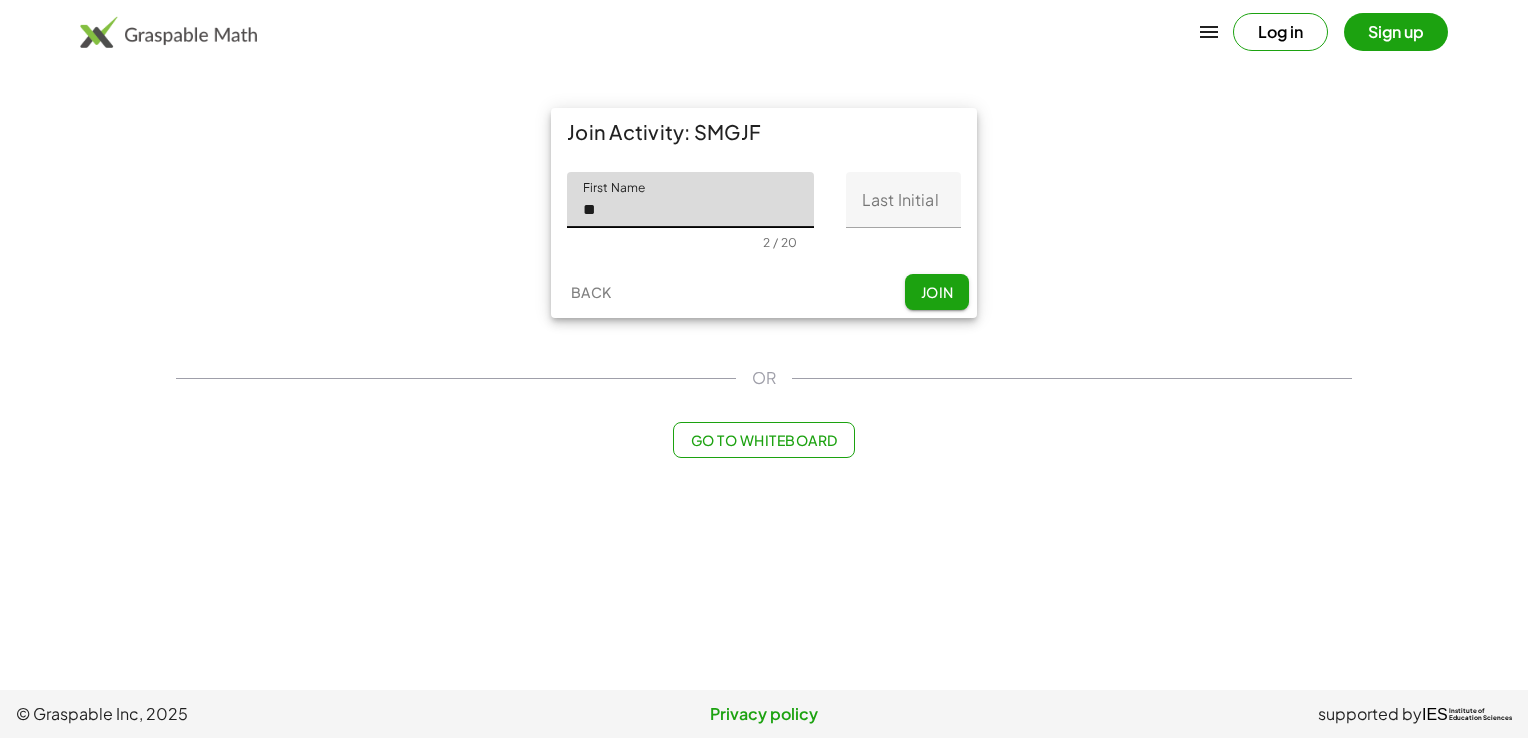 type on "*" 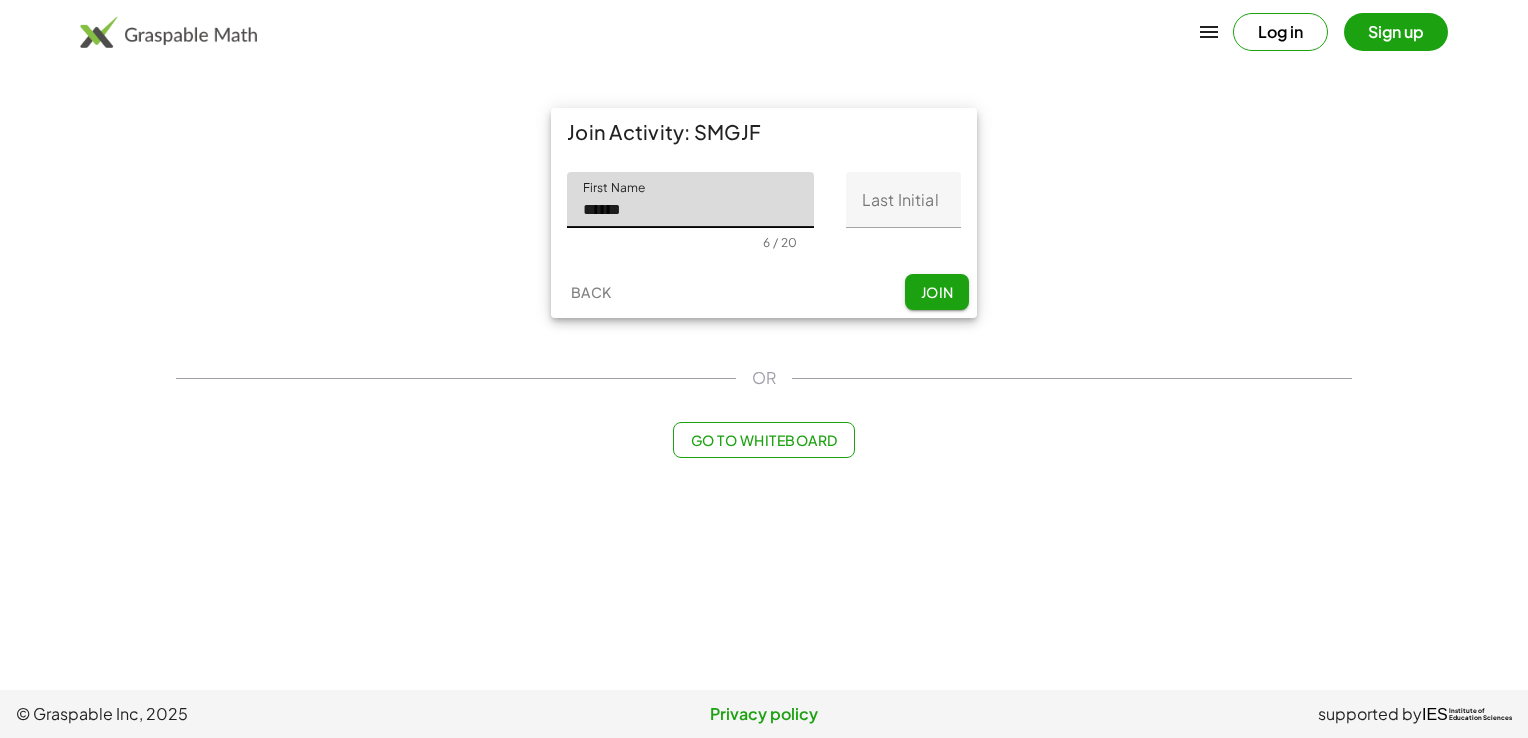 type on "******" 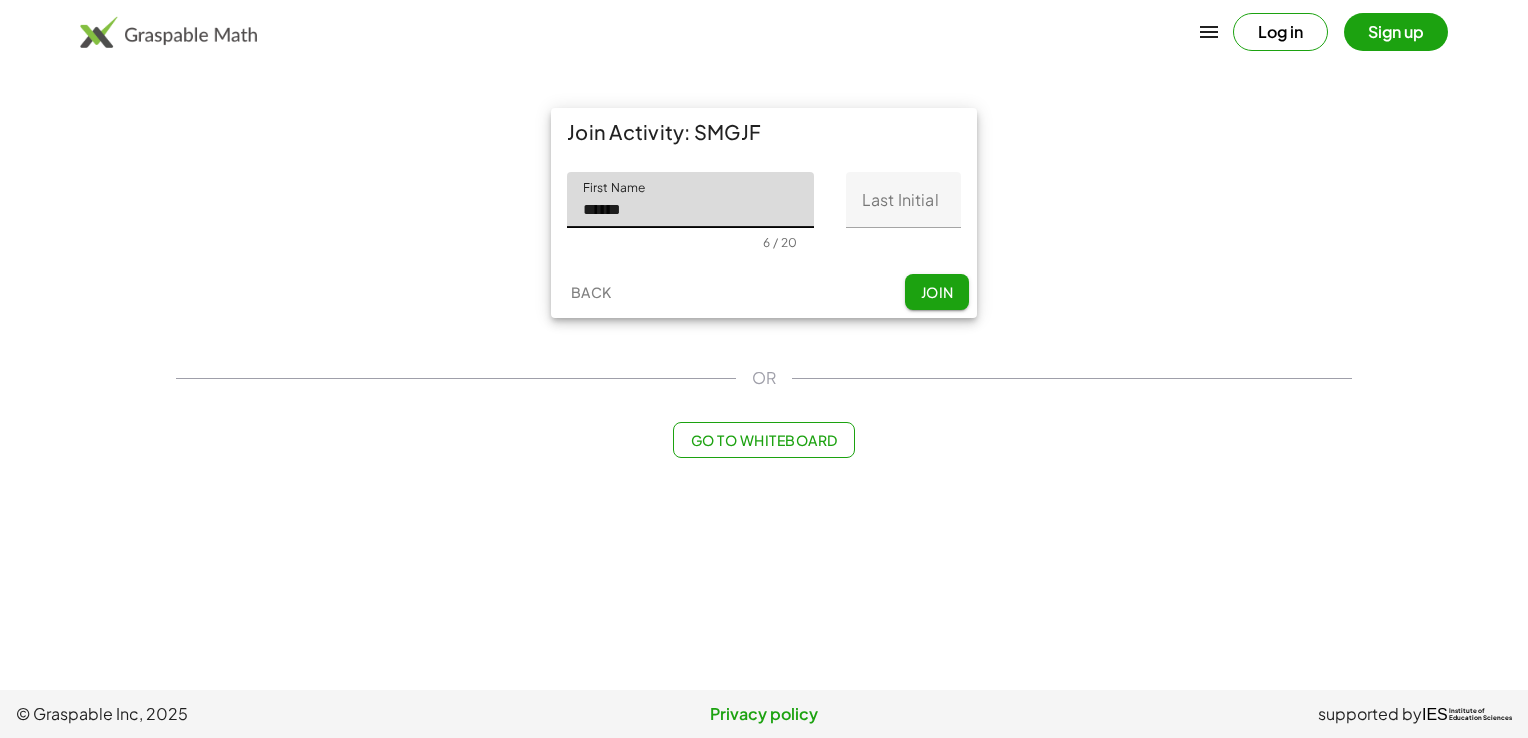 click on "Last Initial" 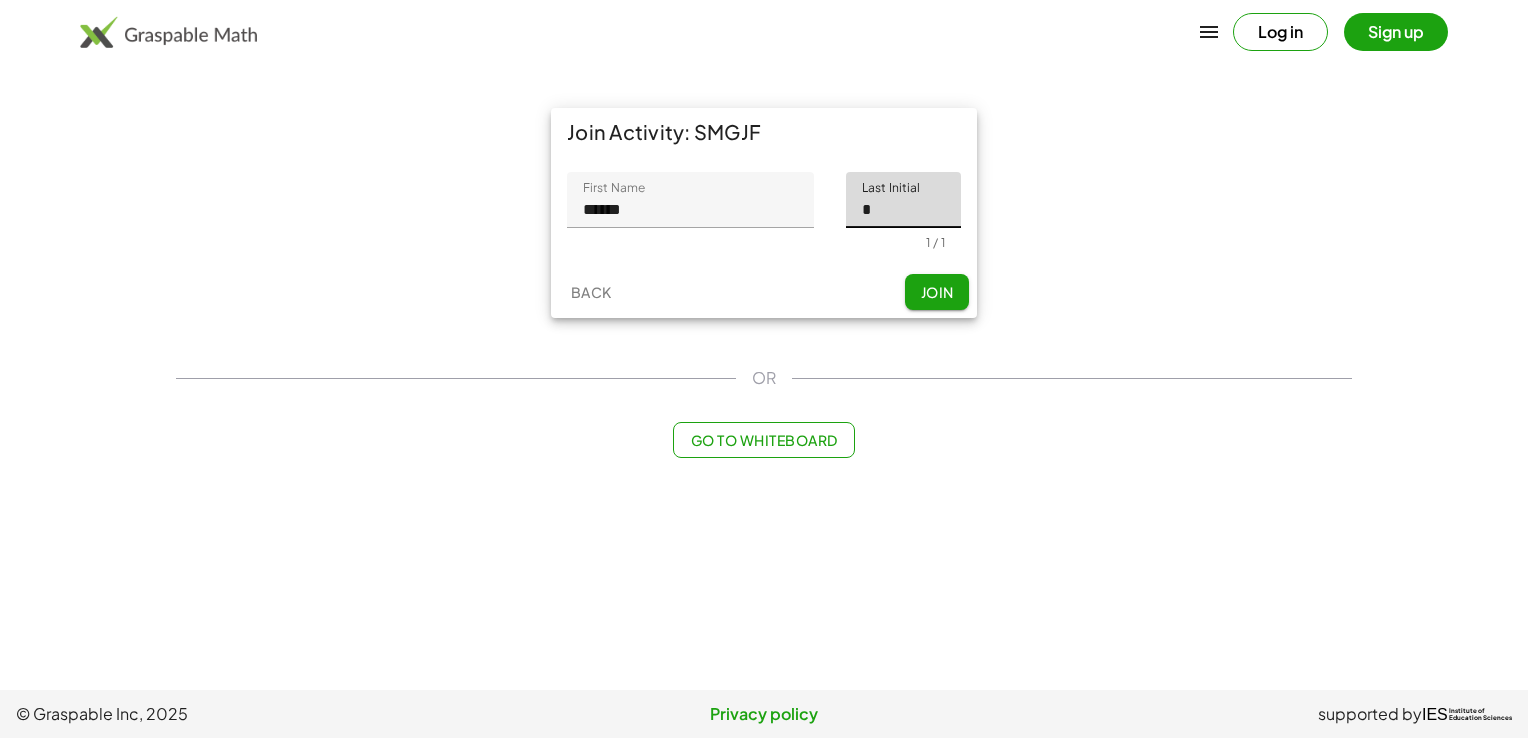type on "*" 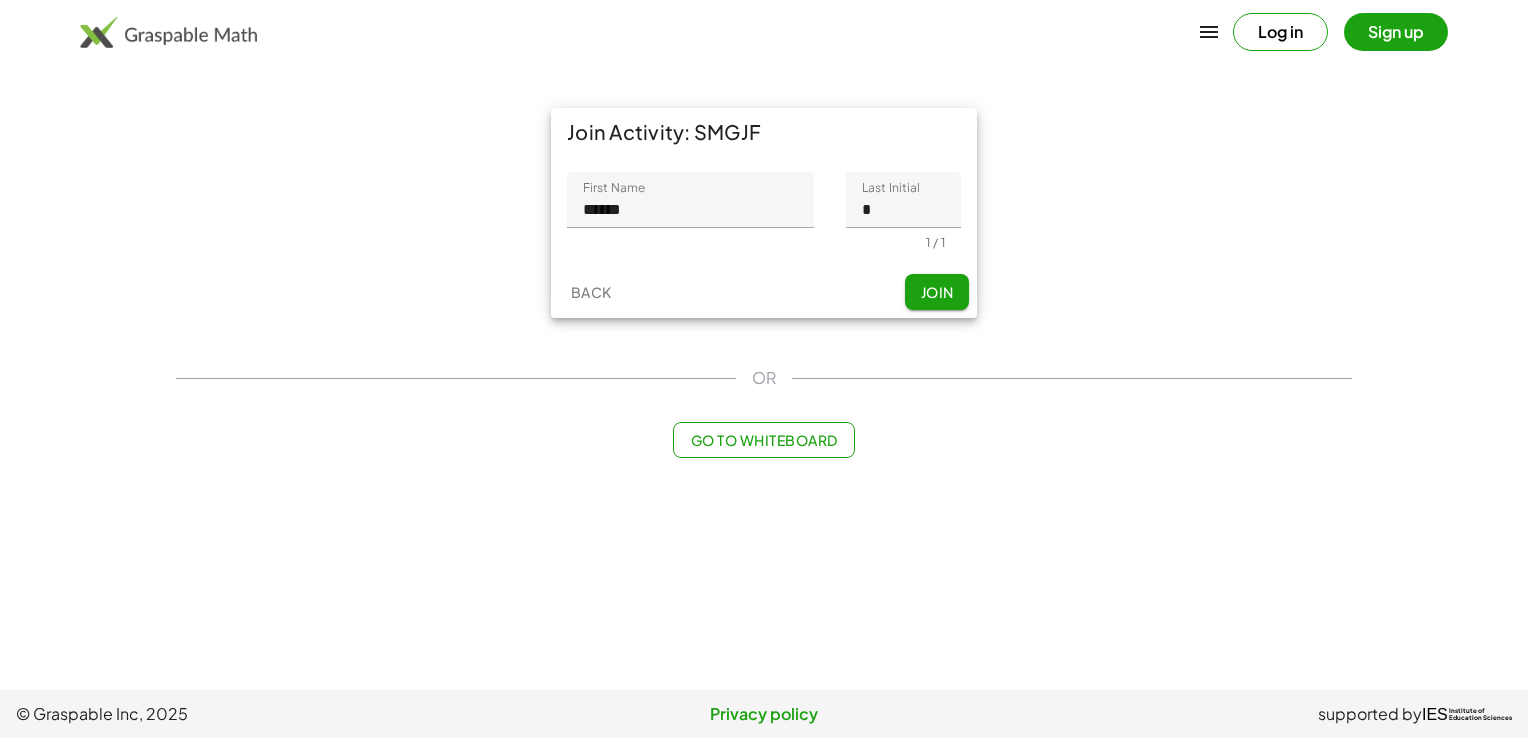 click on "Join" 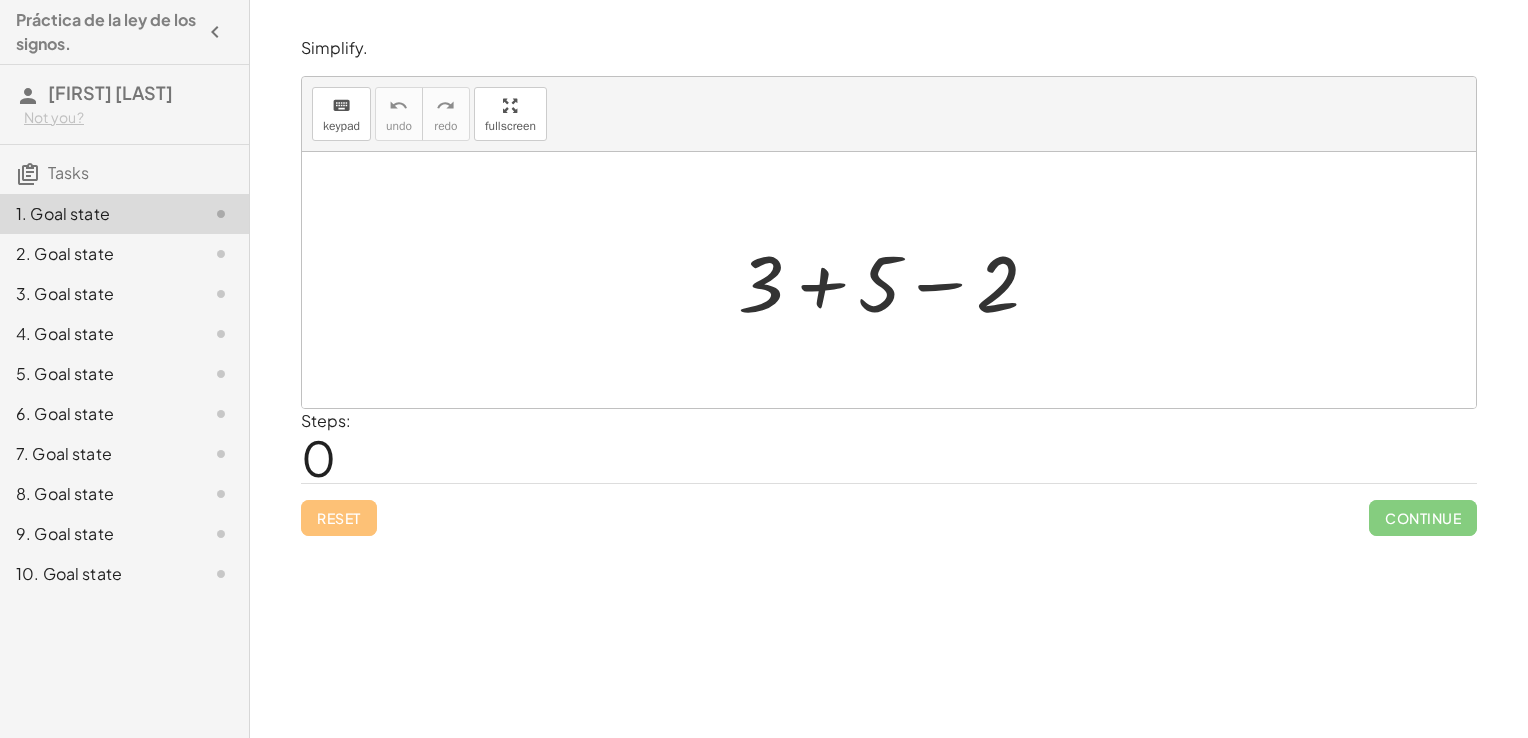 click at bounding box center (896, 280) 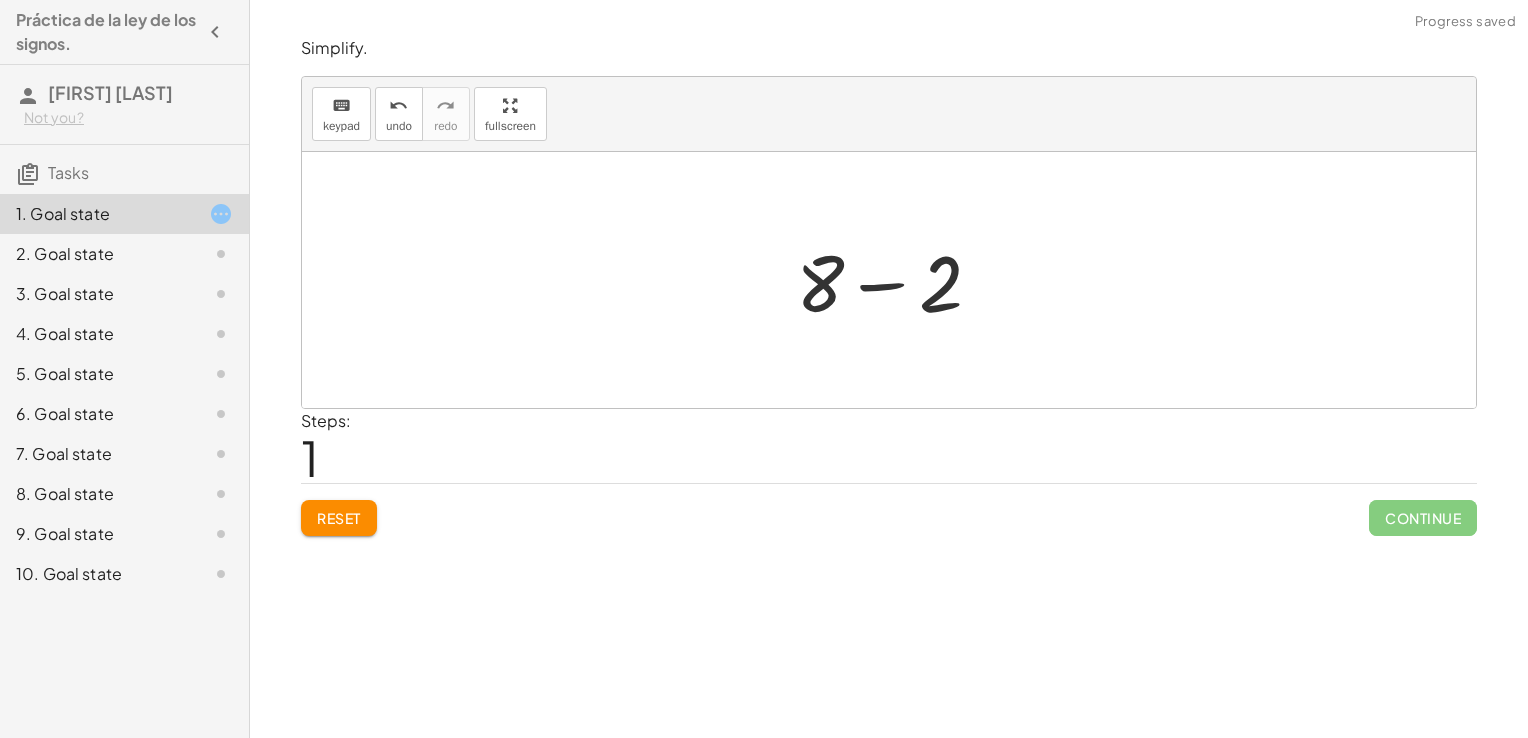 click at bounding box center [897, 280] 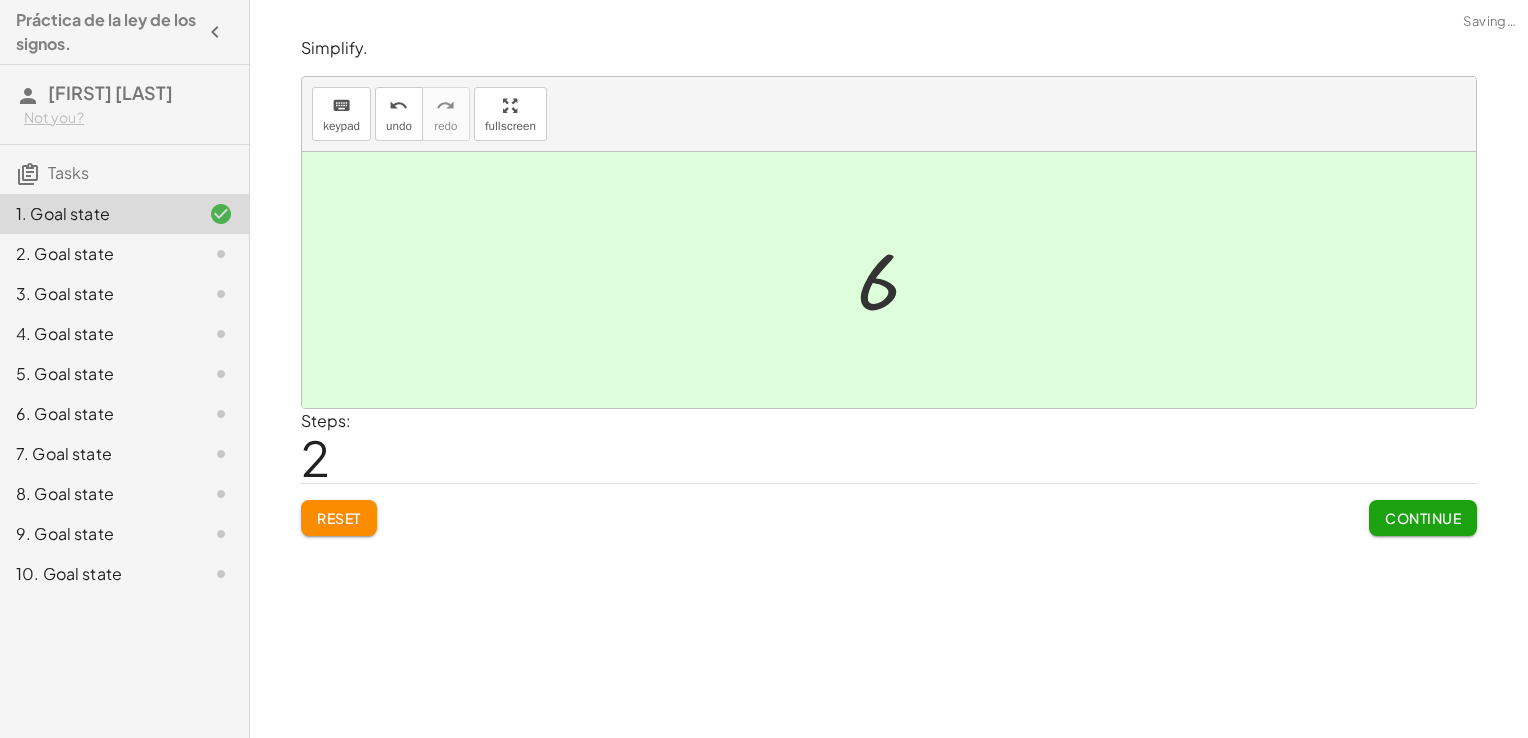 click on "Continue" at bounding box center (1423, 510) 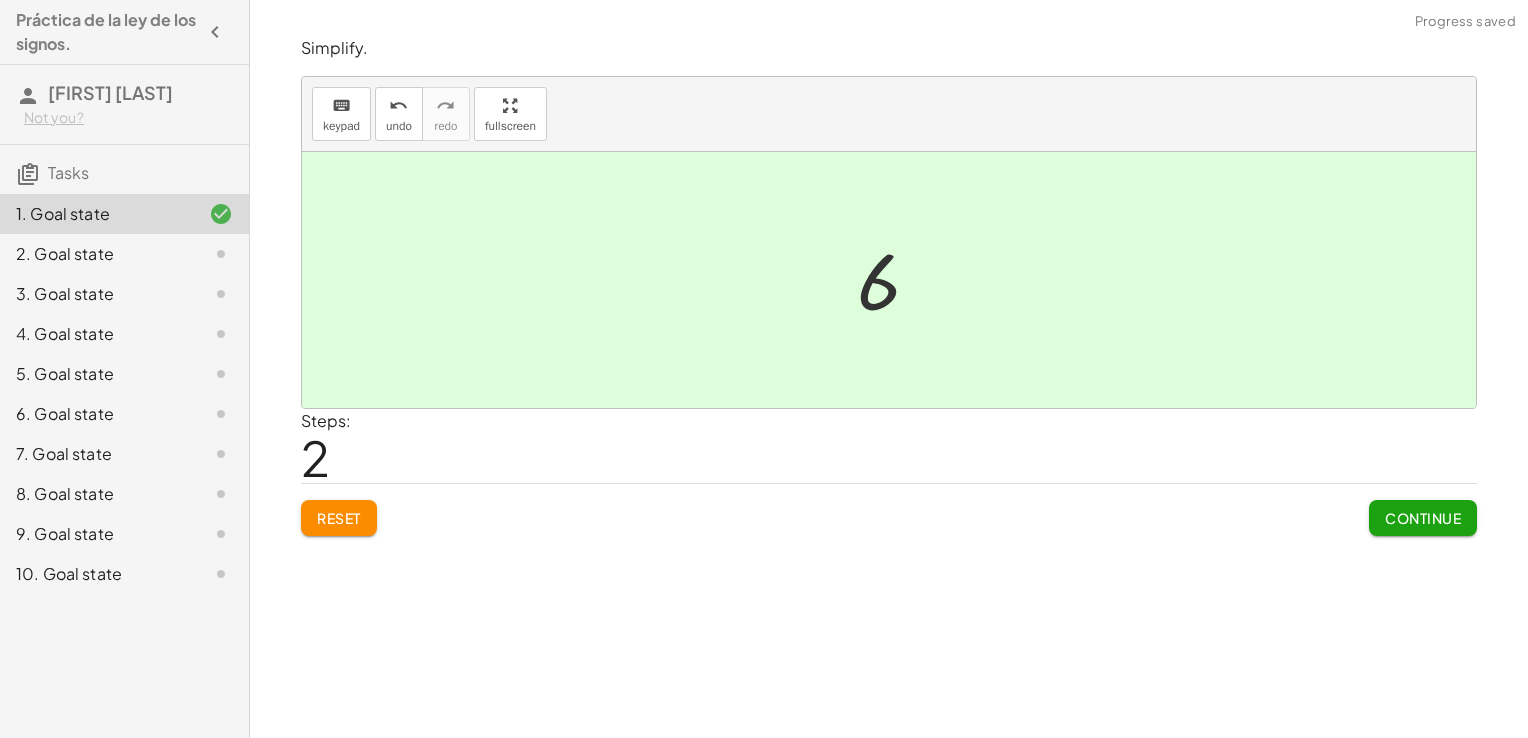 click on "Continue" 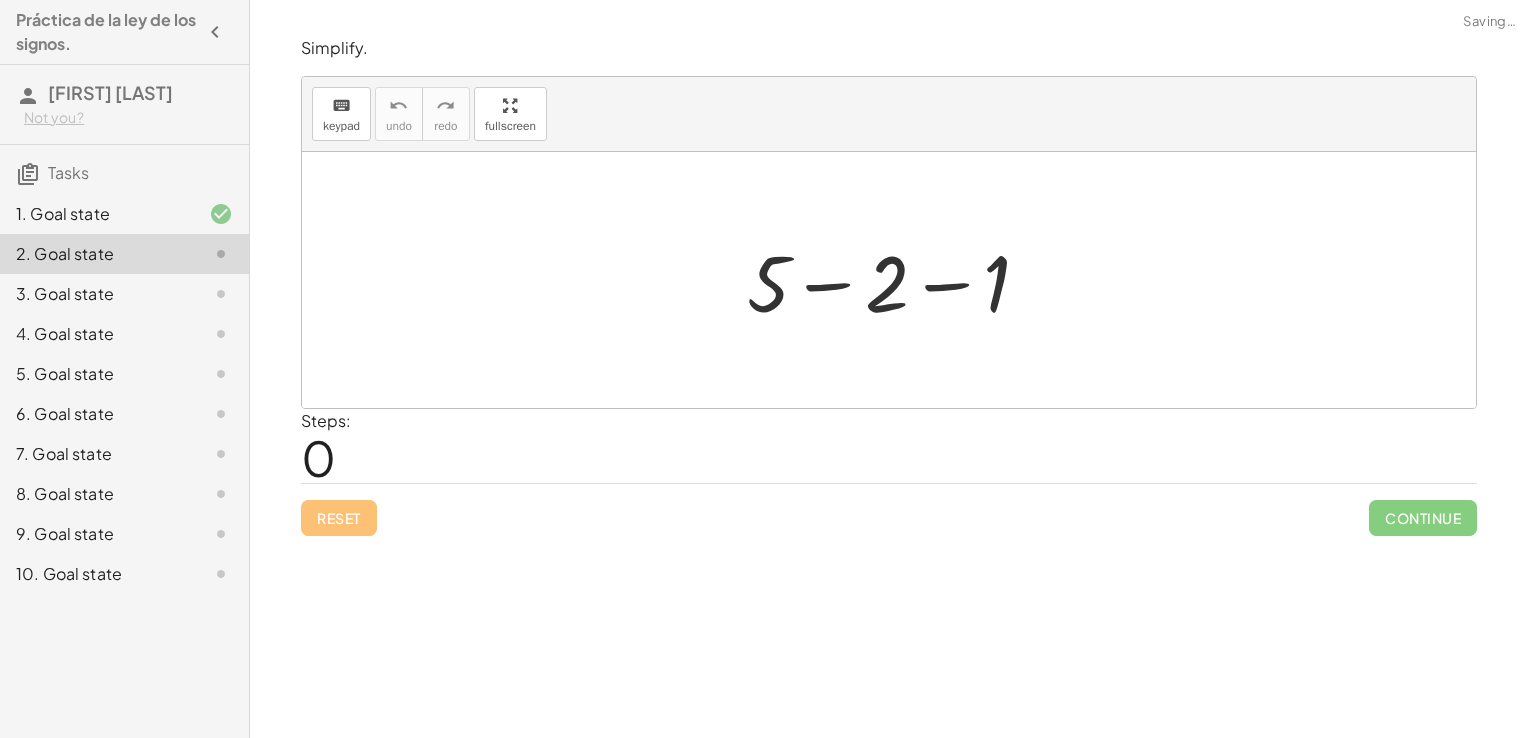 click at bounding box center (896, 280) 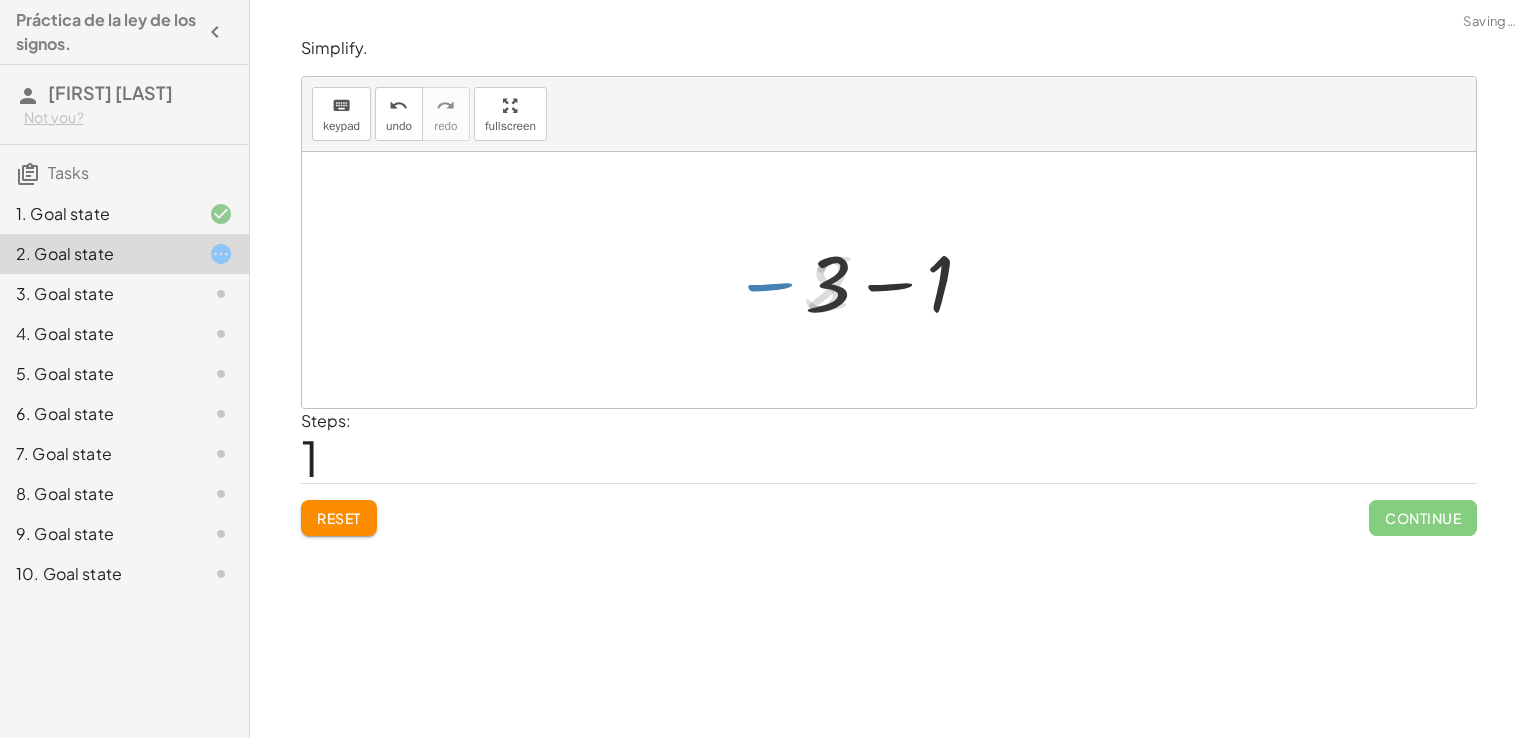 click at bounding box center [896, 280] 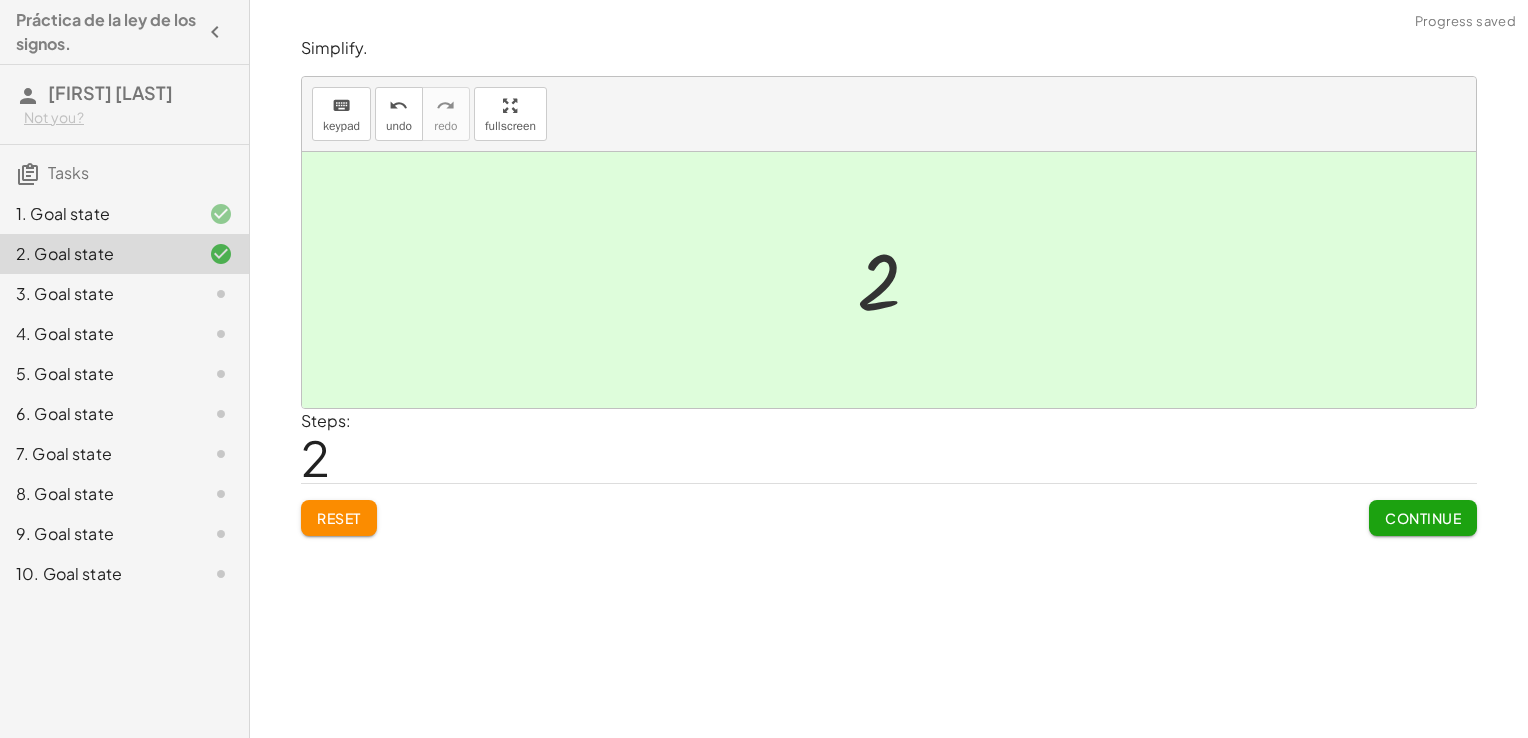 click on "Continue" 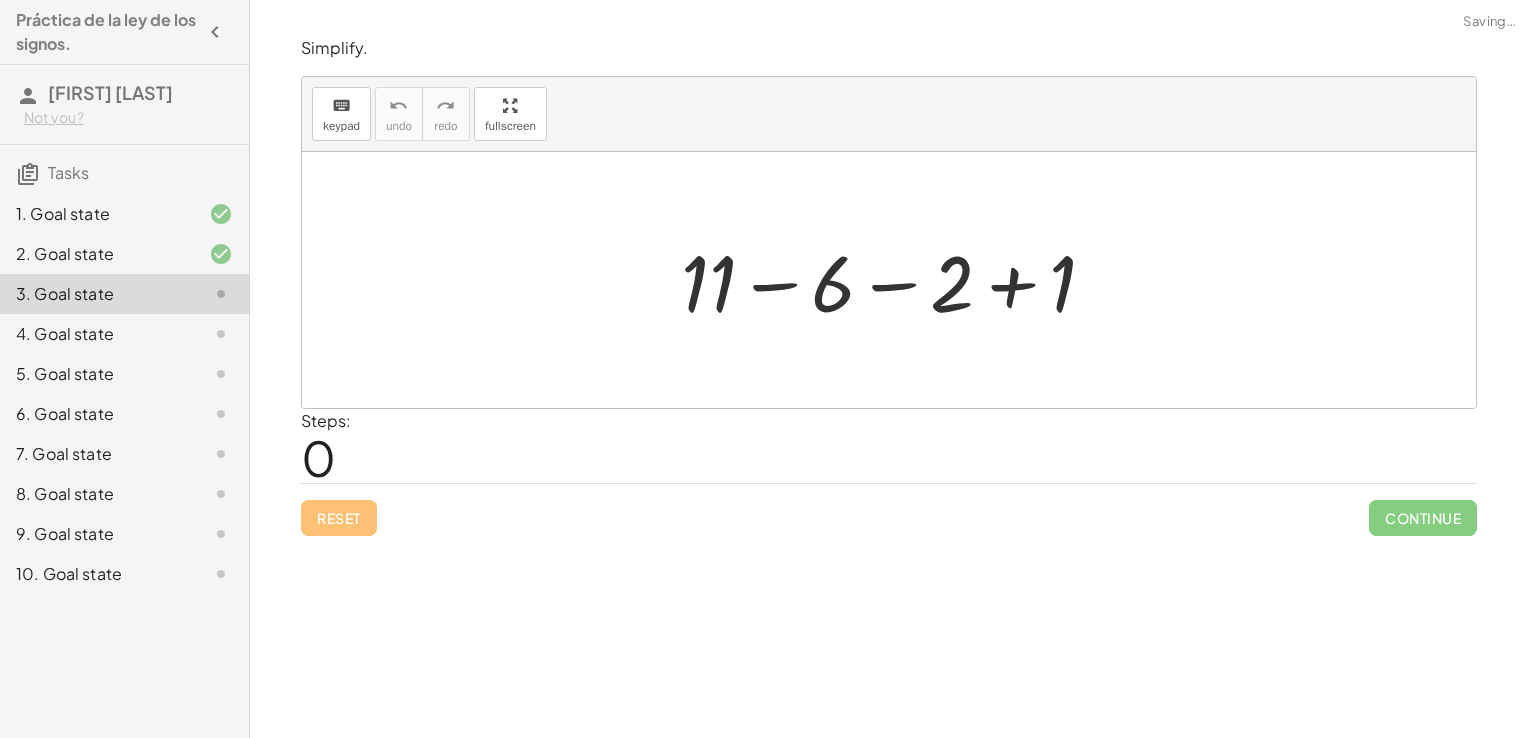 click at bounding box center (896, 280) 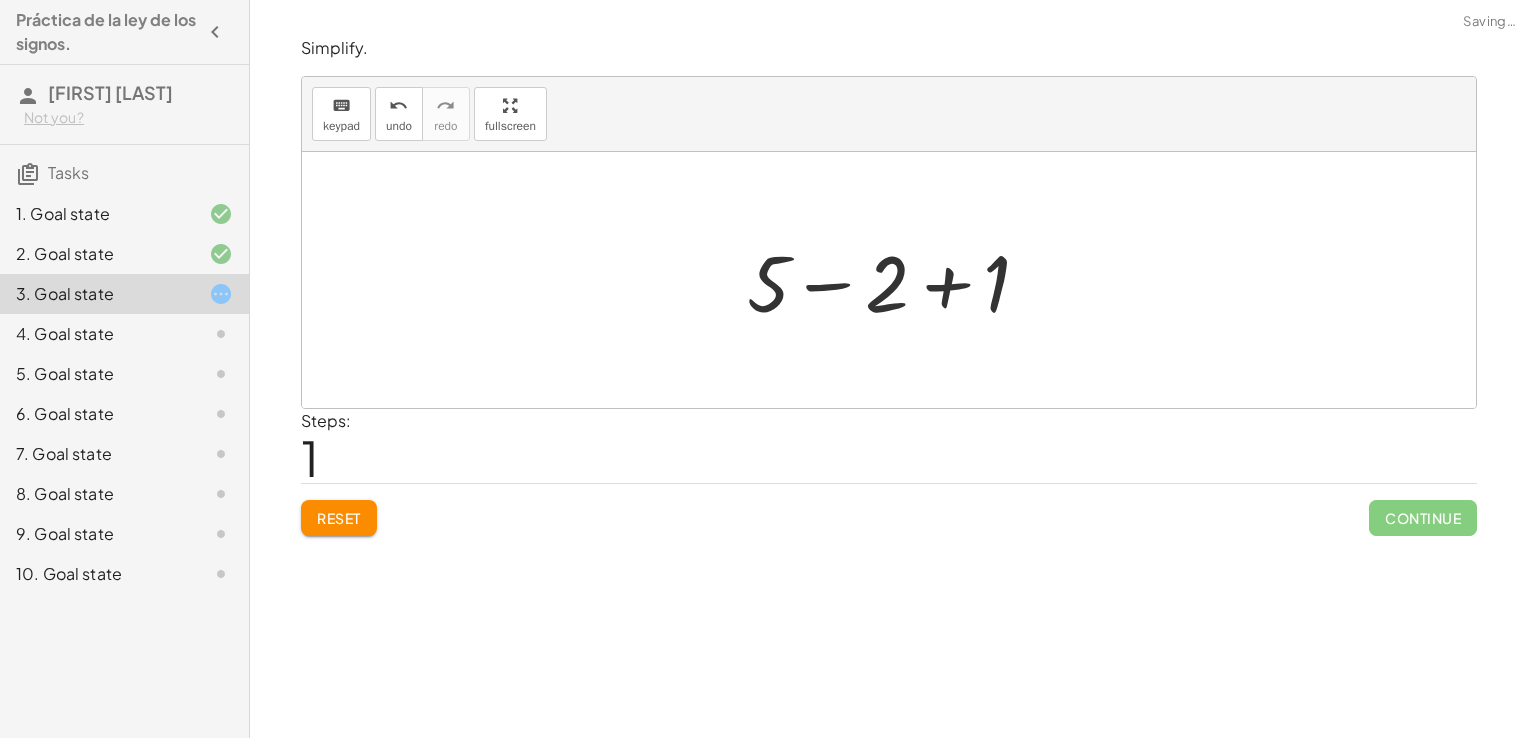 click at bounding box center (896, 280) 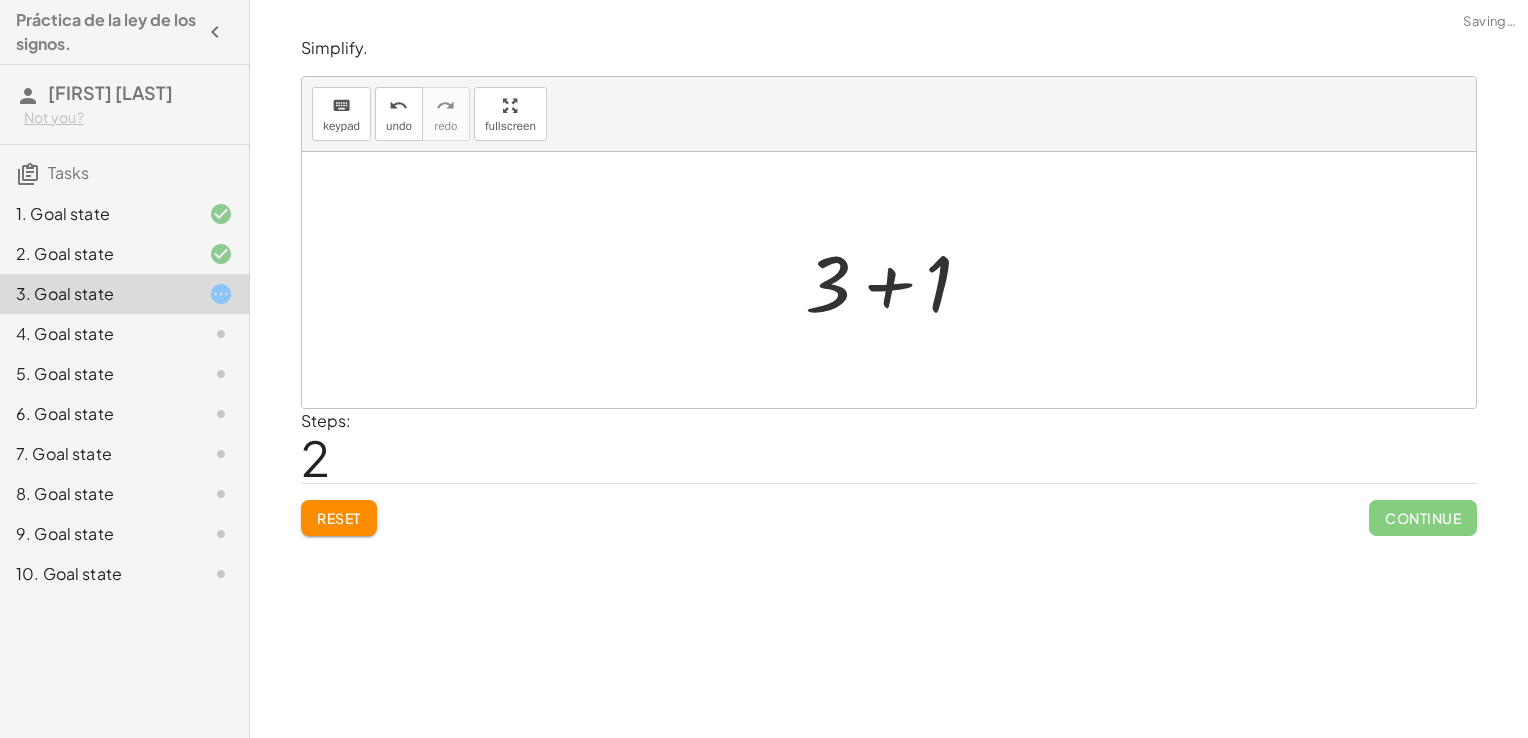 click at bounding box center (896, 280) 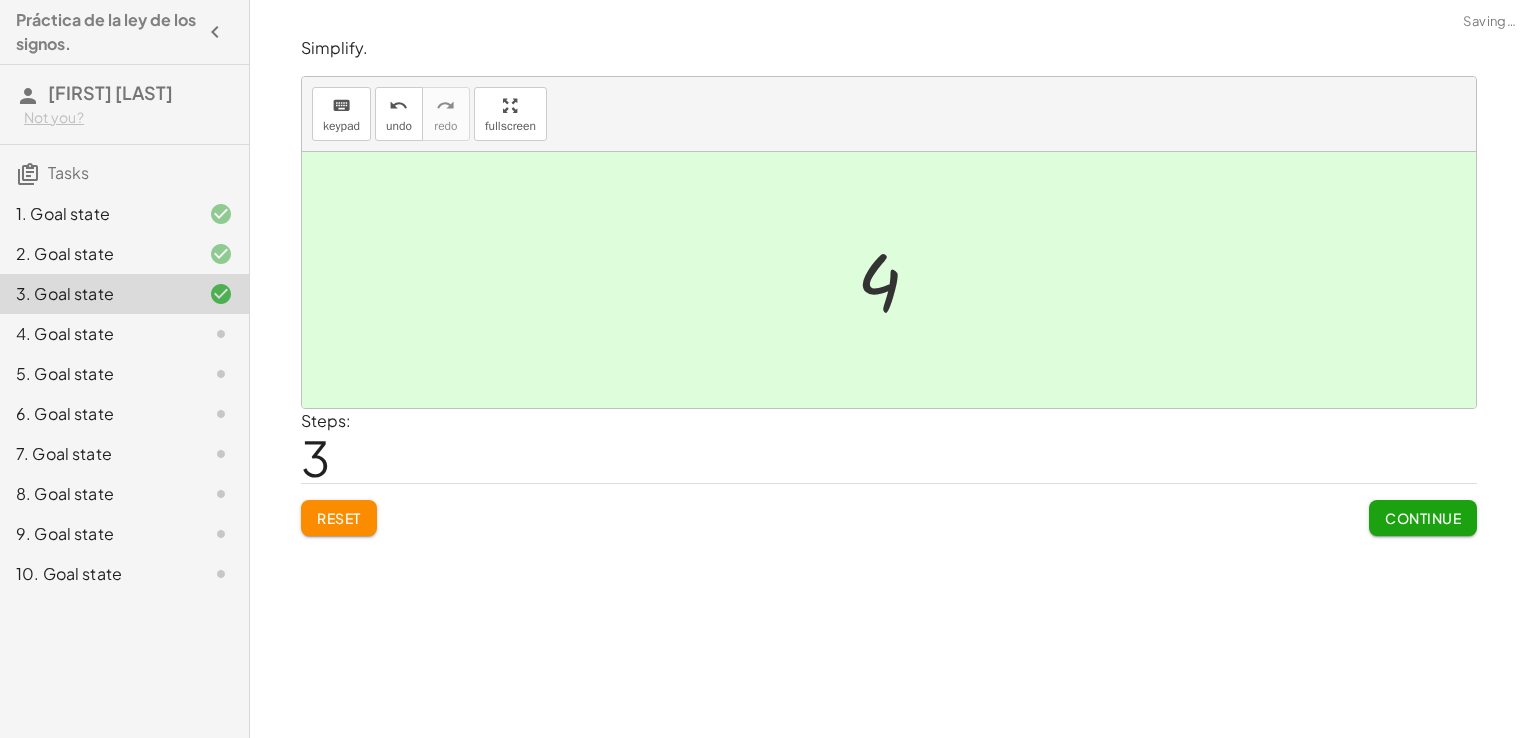 click on "Continue" 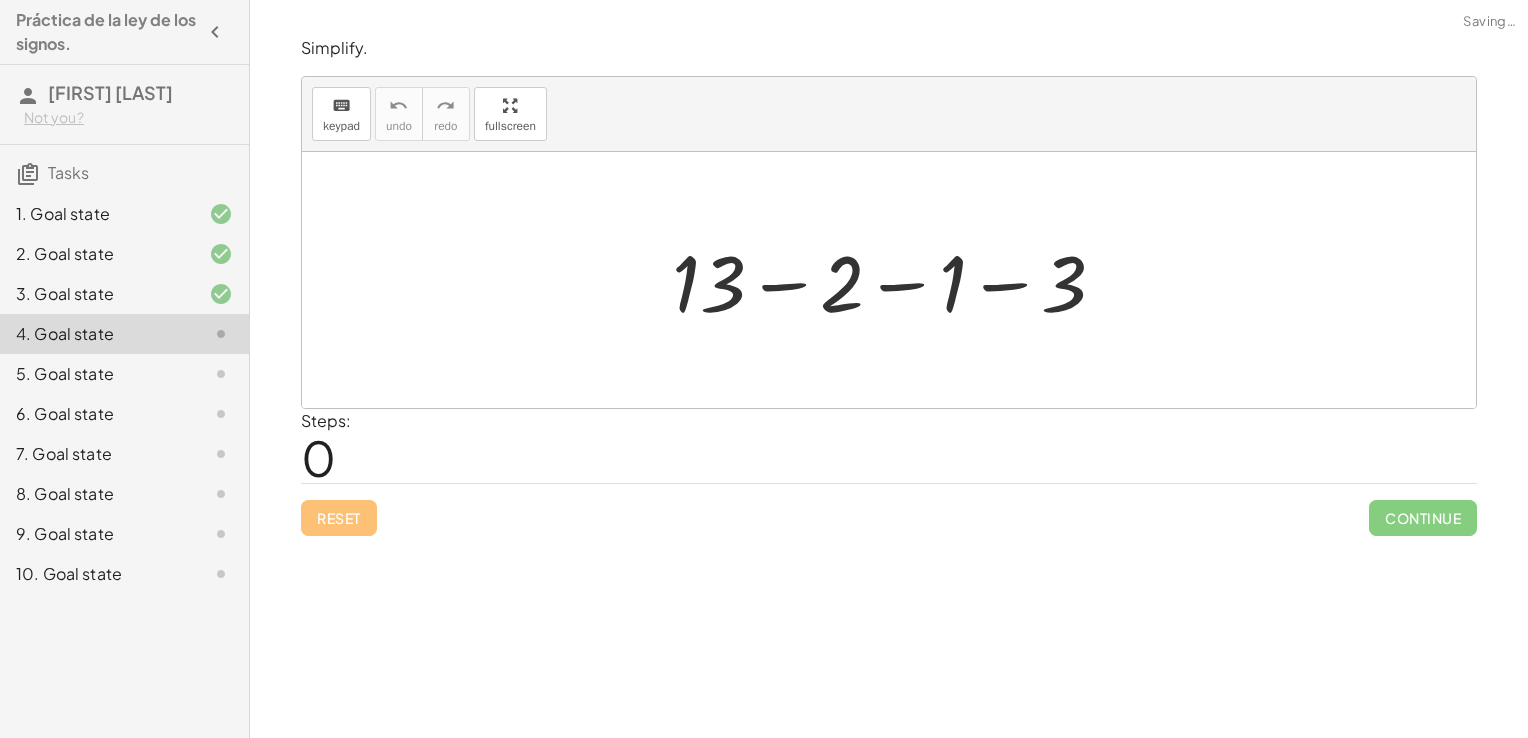 click at bounding box center [897, 280] 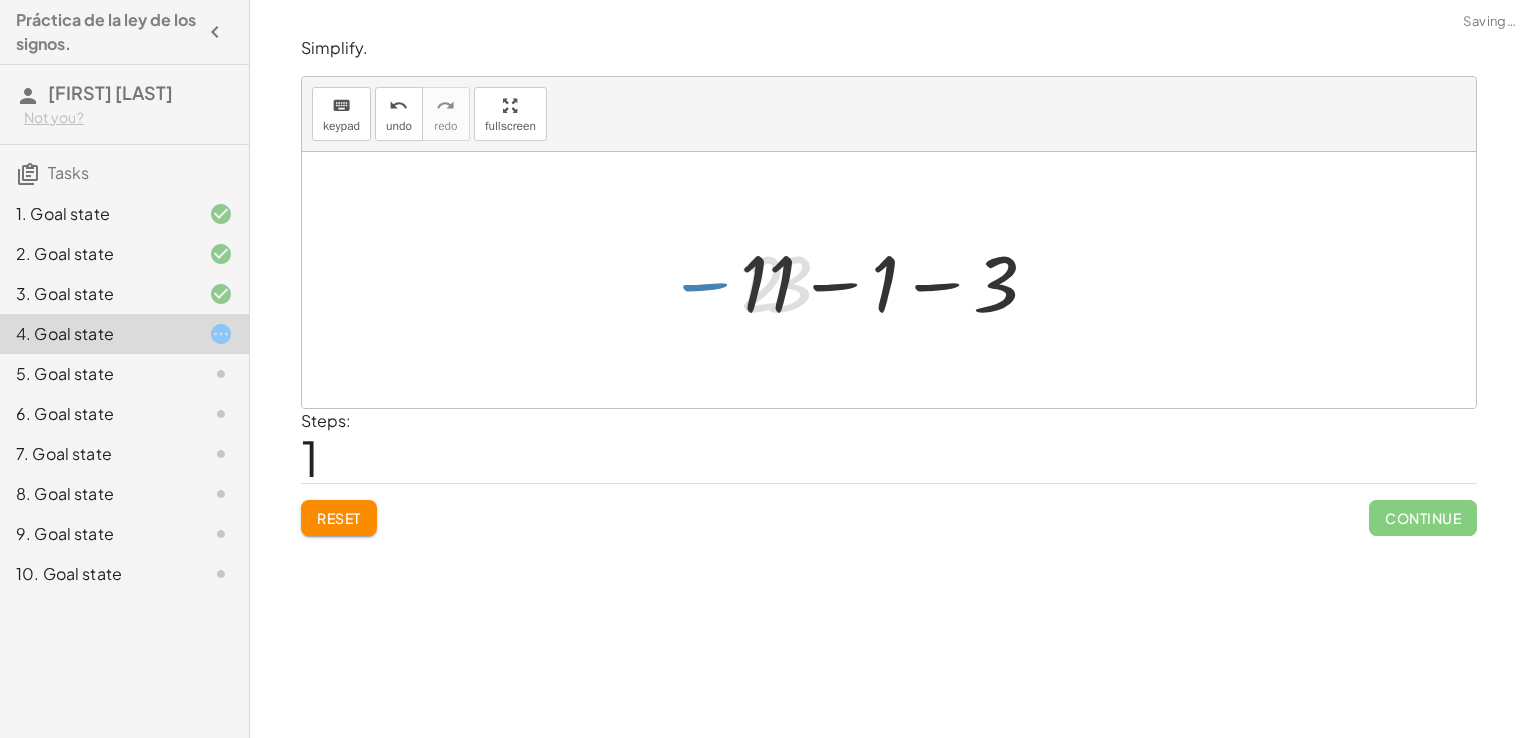 click at bounding box center (896, 280) 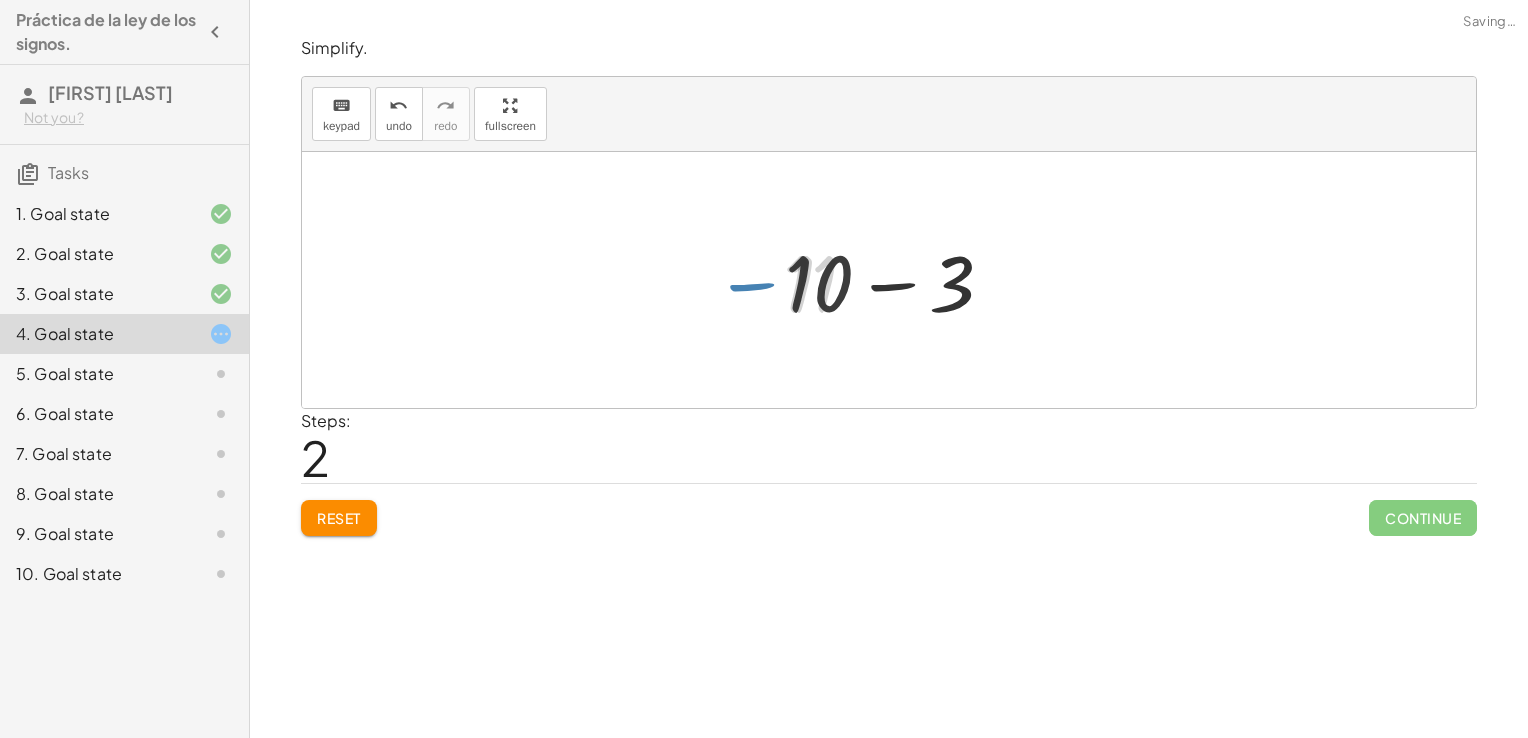 click at bounding box center [896, 280] 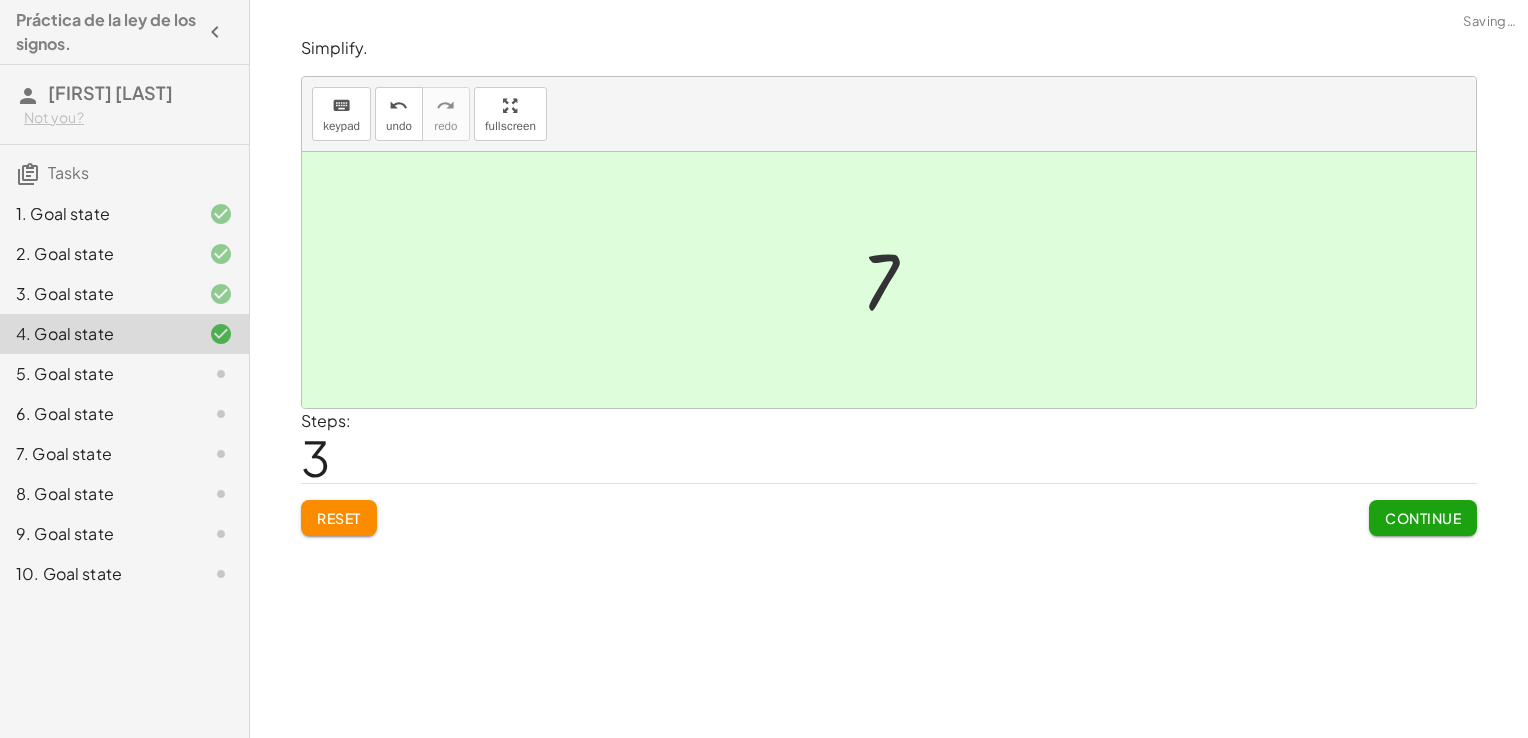 click on "Continue" 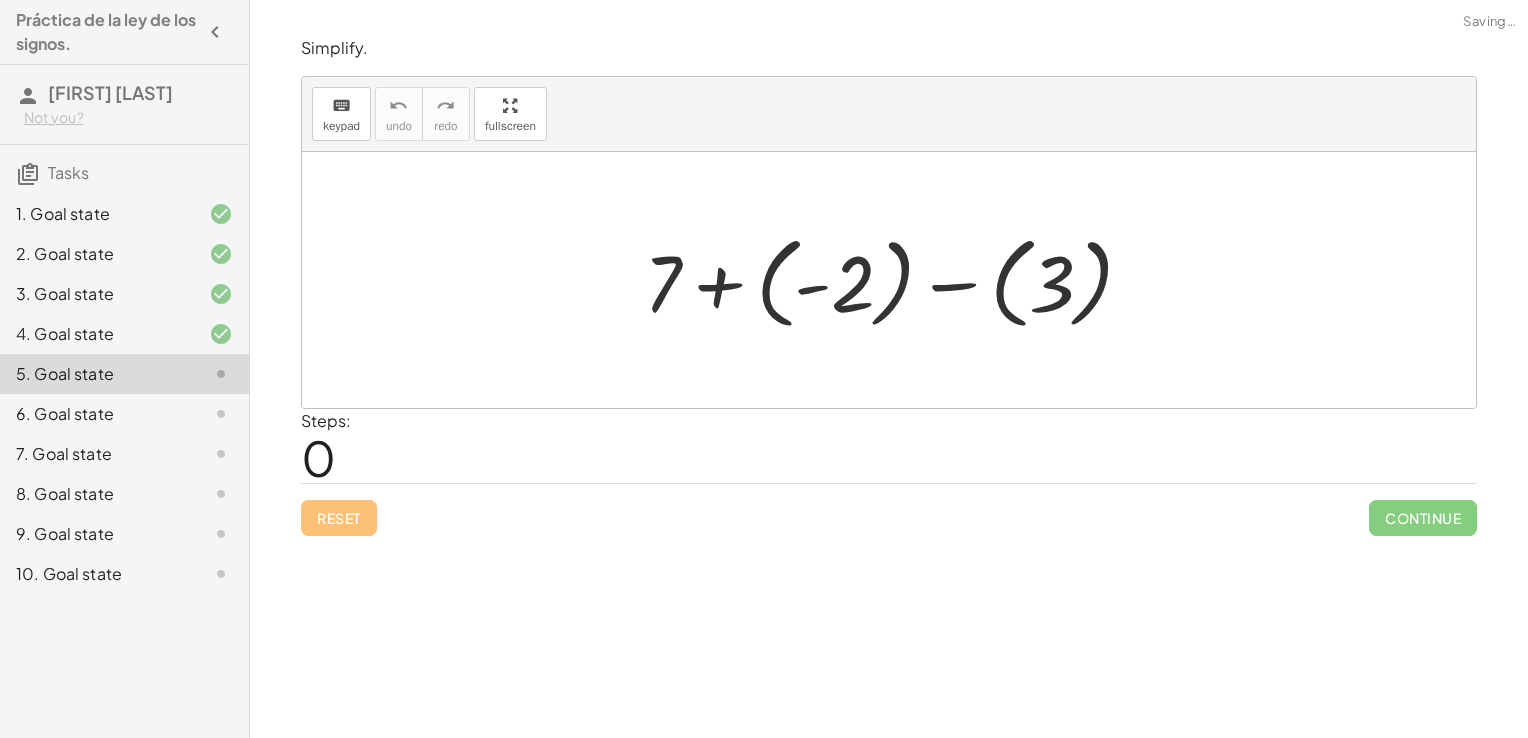 click at bounding box center [897, 280] 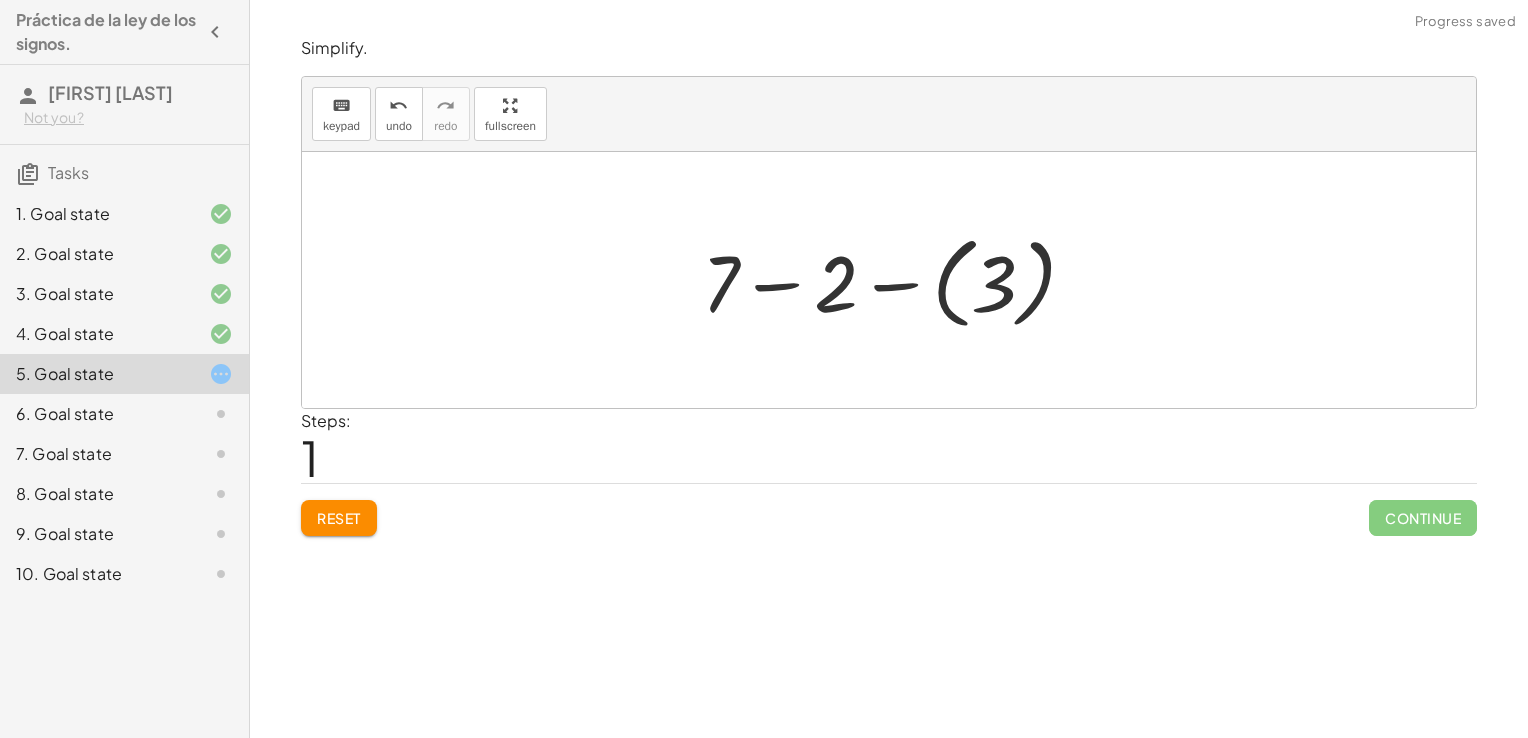 click at bounding box center [897, 280] 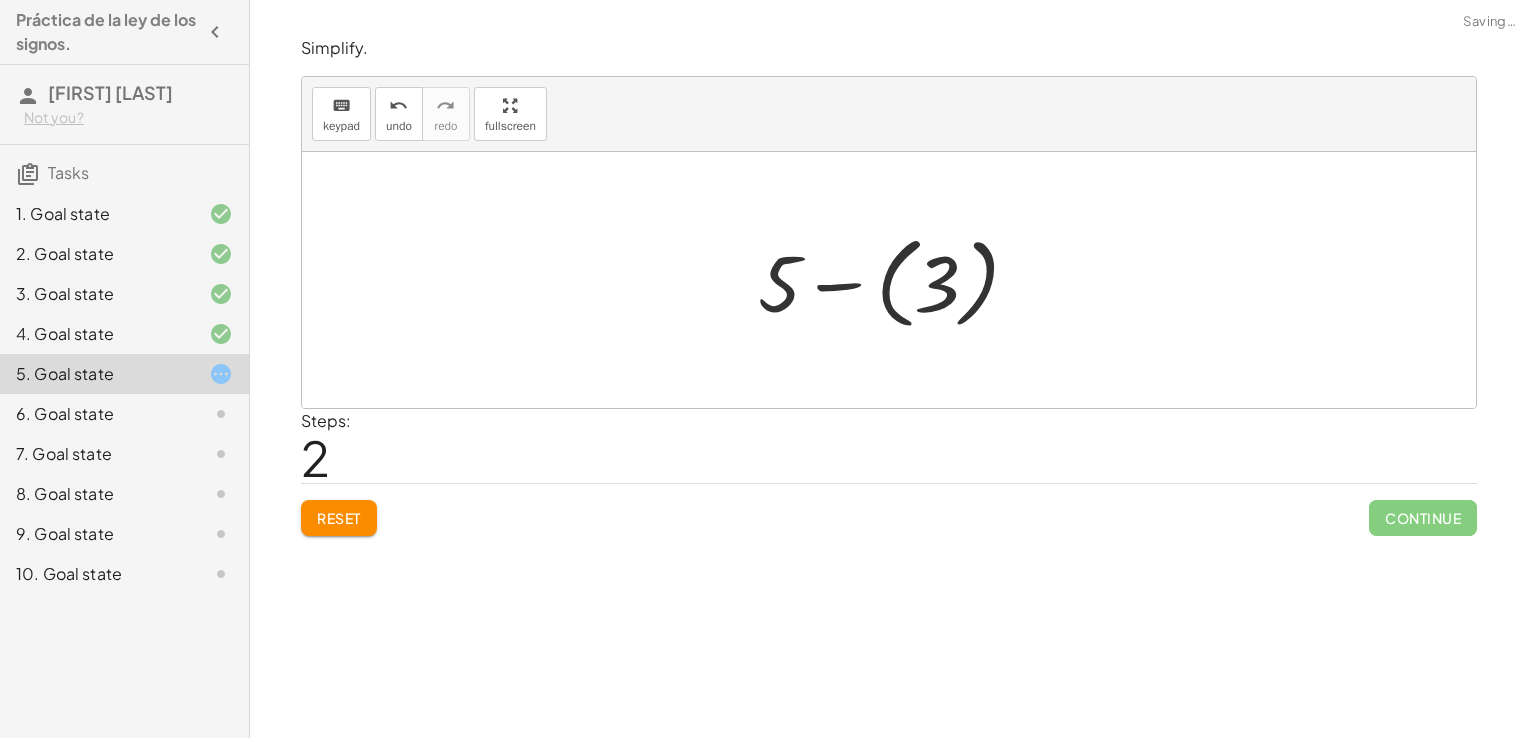 click at bounding box center [896, 280] 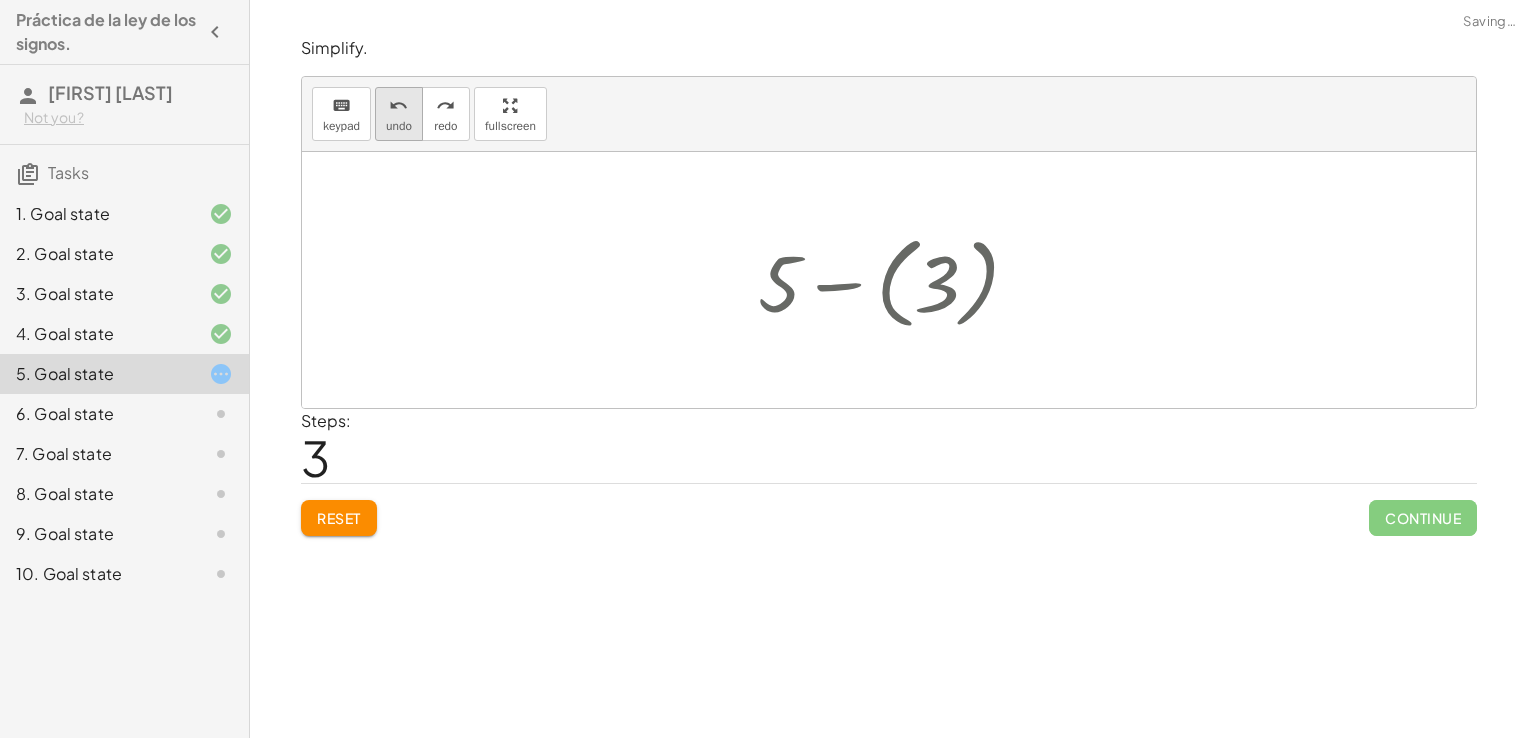 click on "undo" at bounding box center [399, 126] 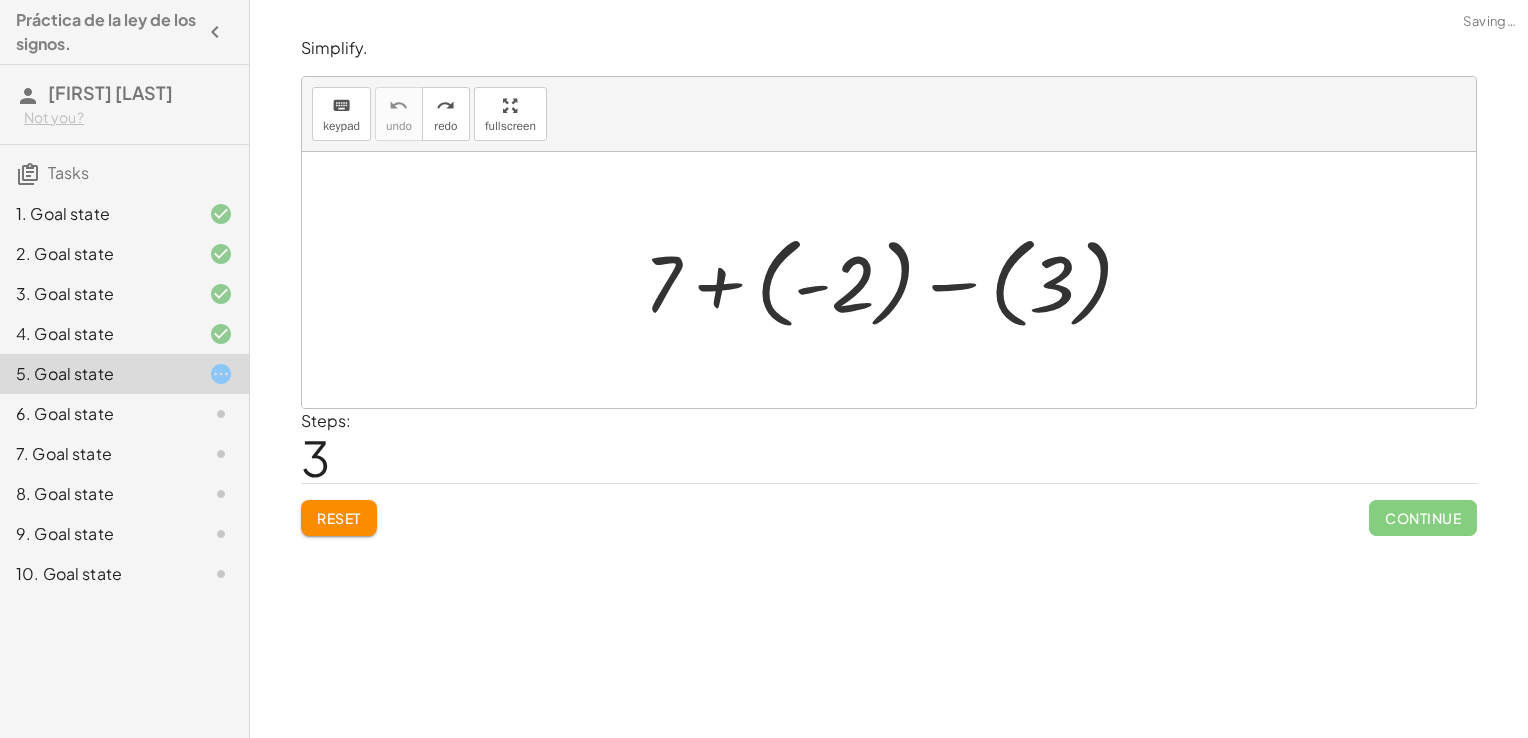 click at bounding box center [897, 280] 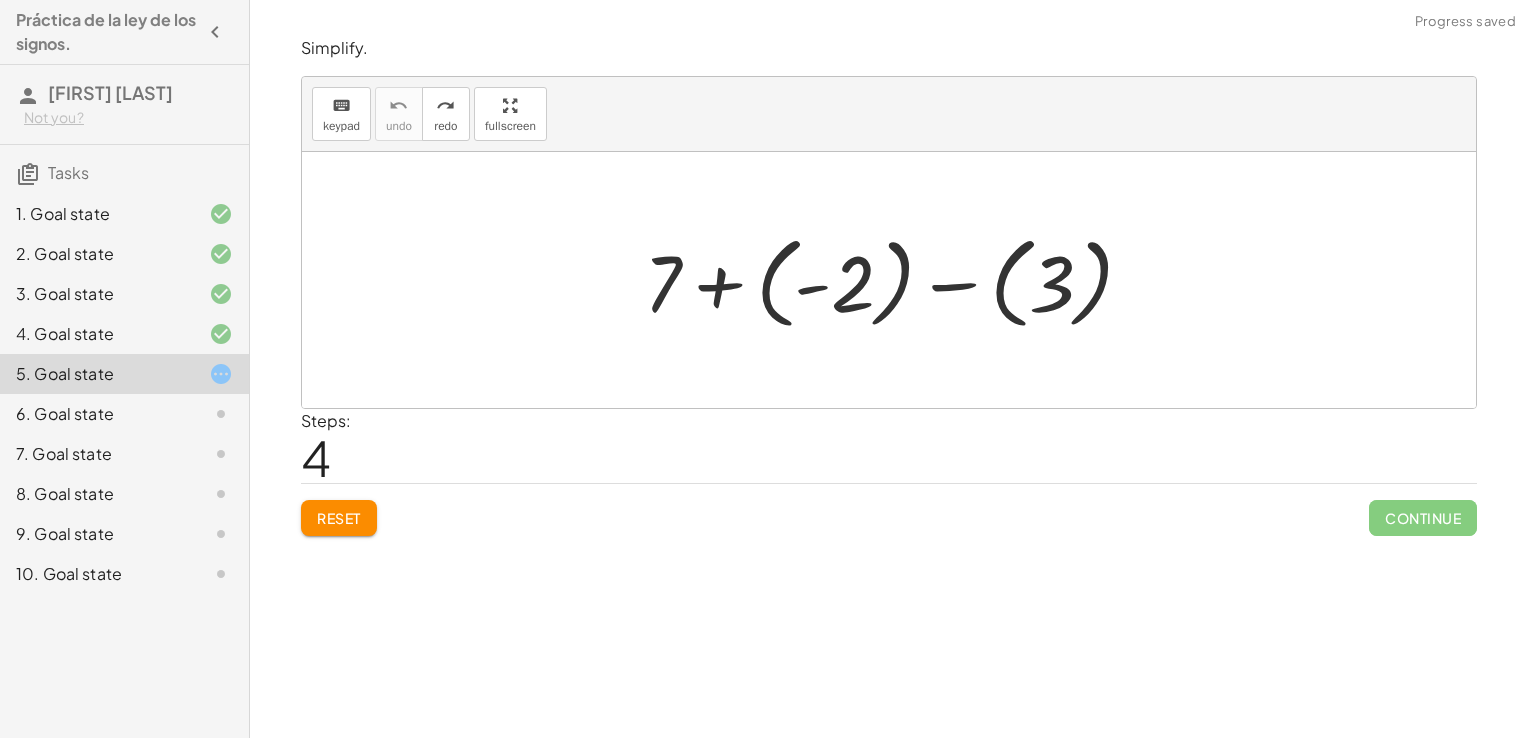 click at bounding box center [897, 280] 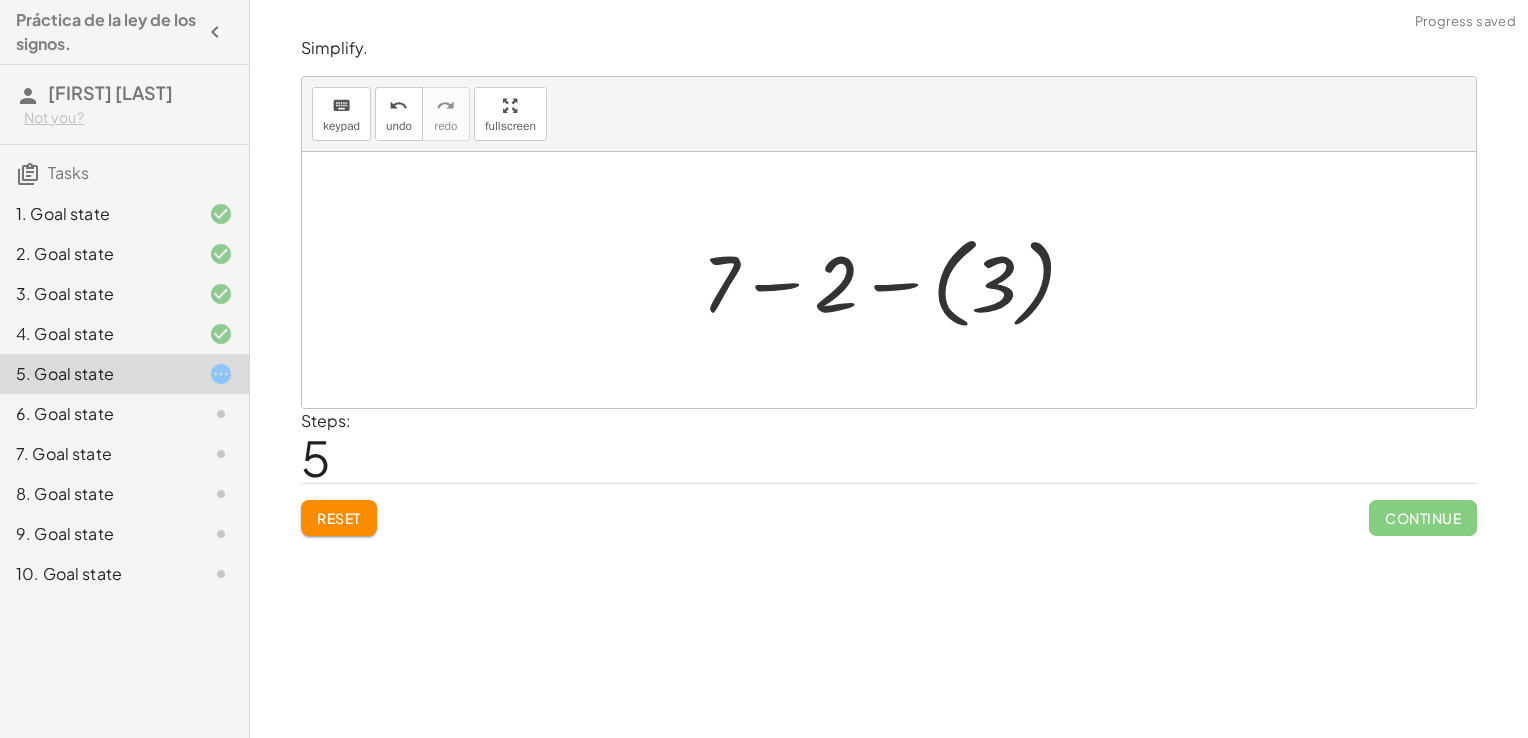 click at bounding box center [897, 280] 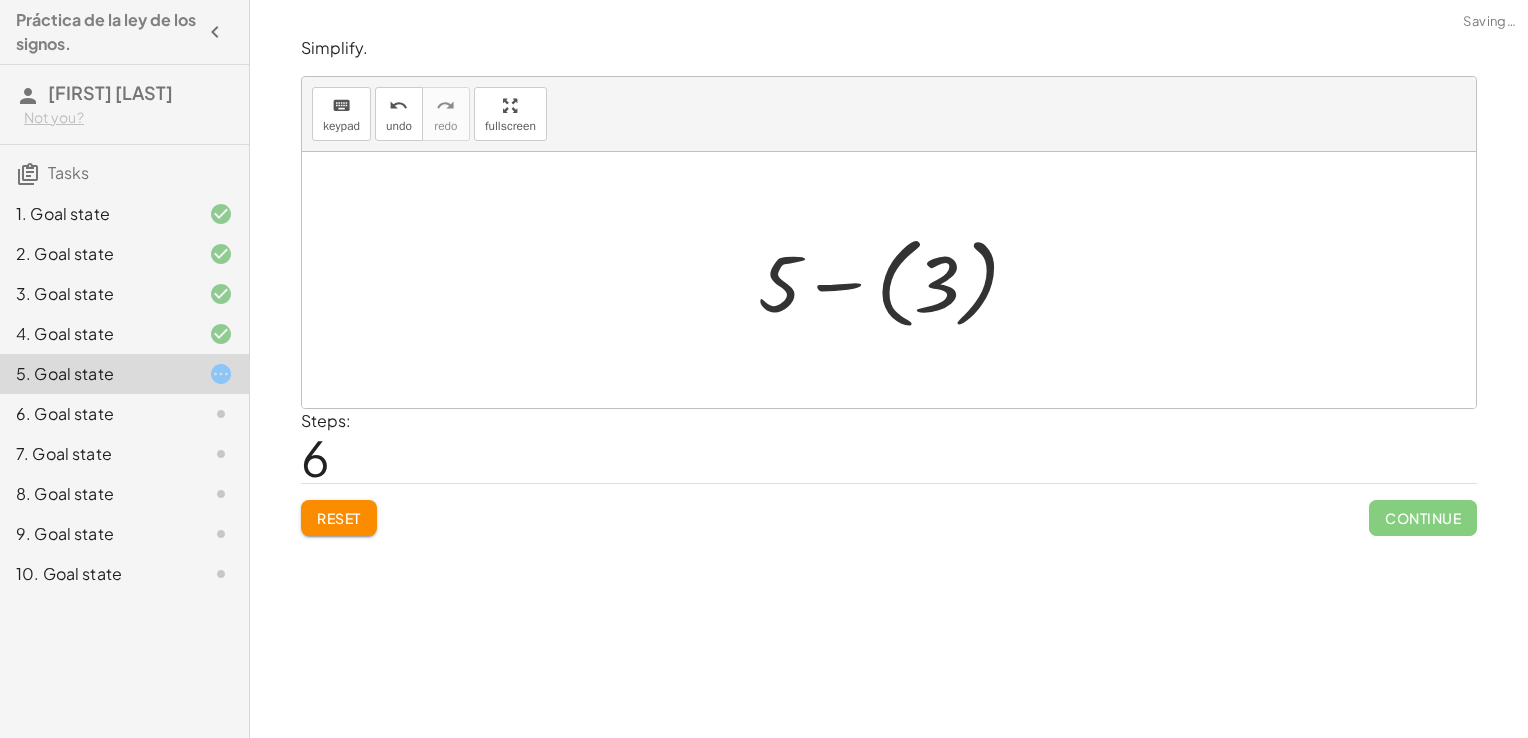 click at bounding box center [896, 280] 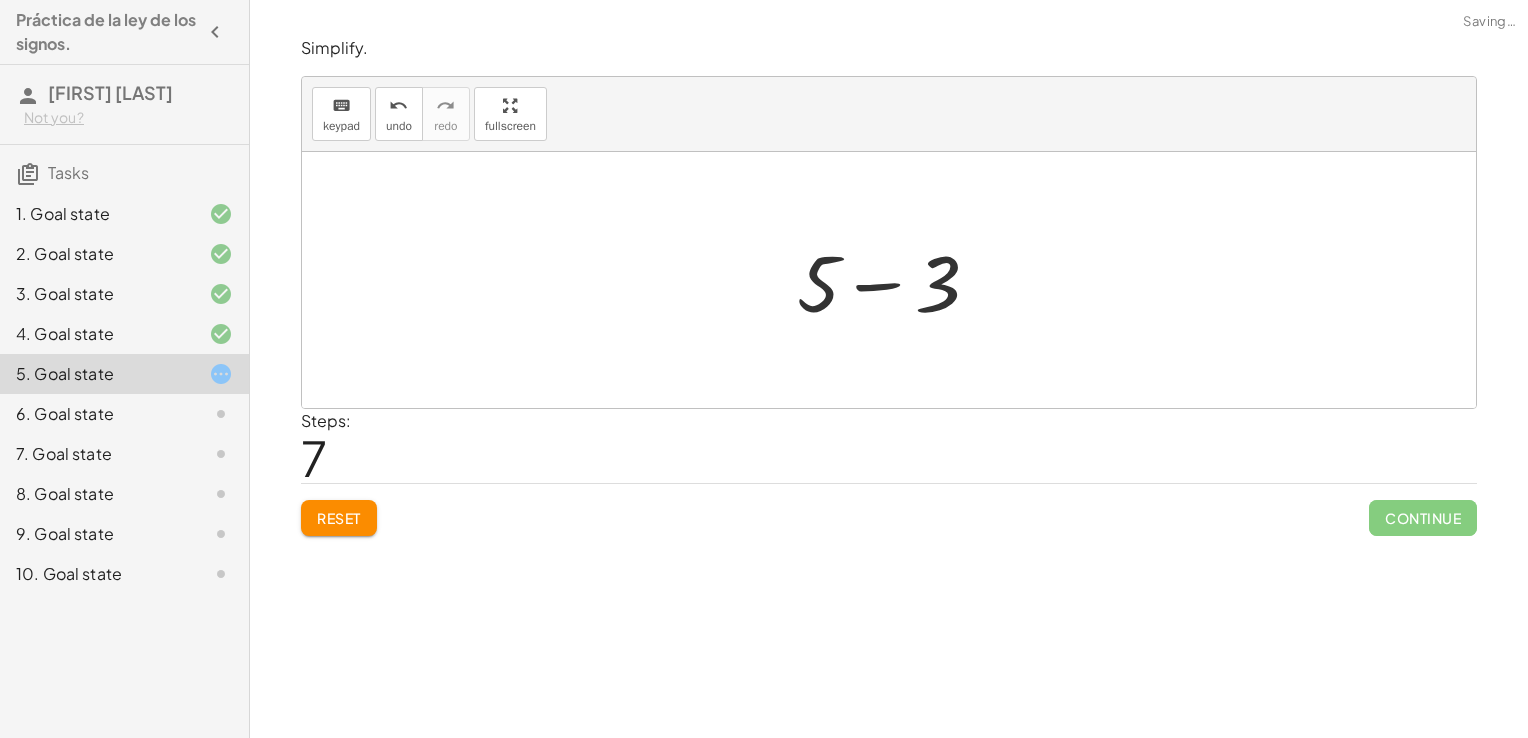 click at bounding box center [896, 280] 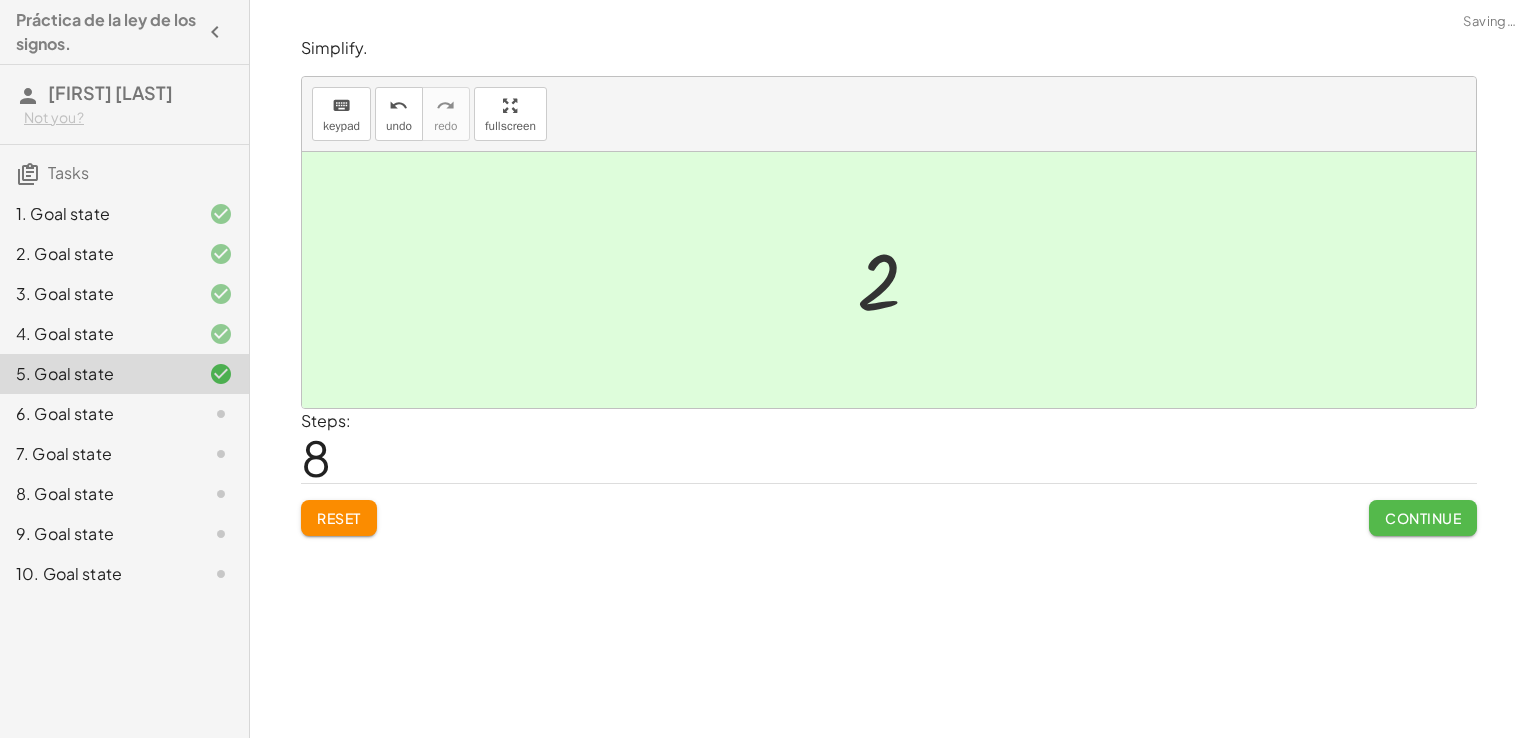 click on "Continue" 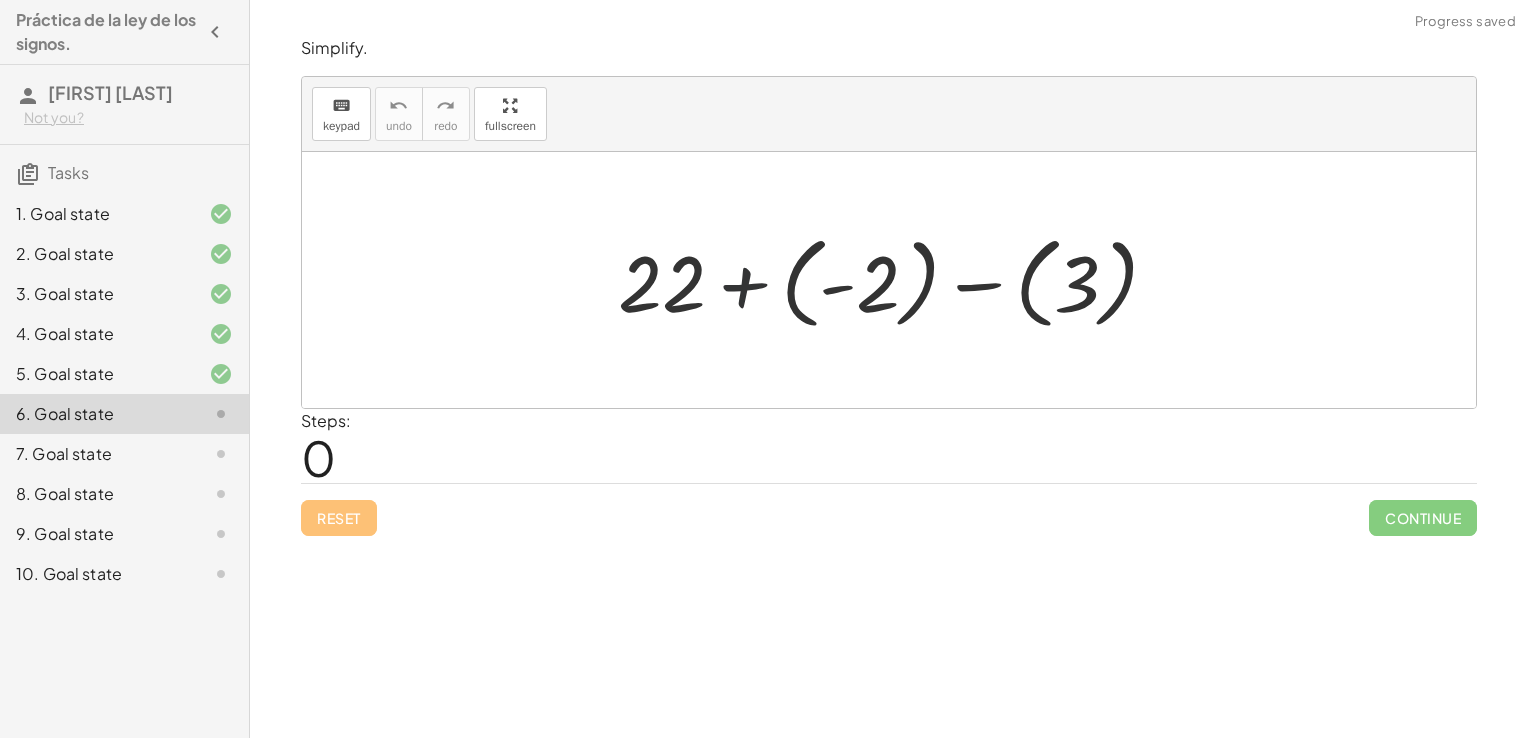 click at bounding box center (896, 280) 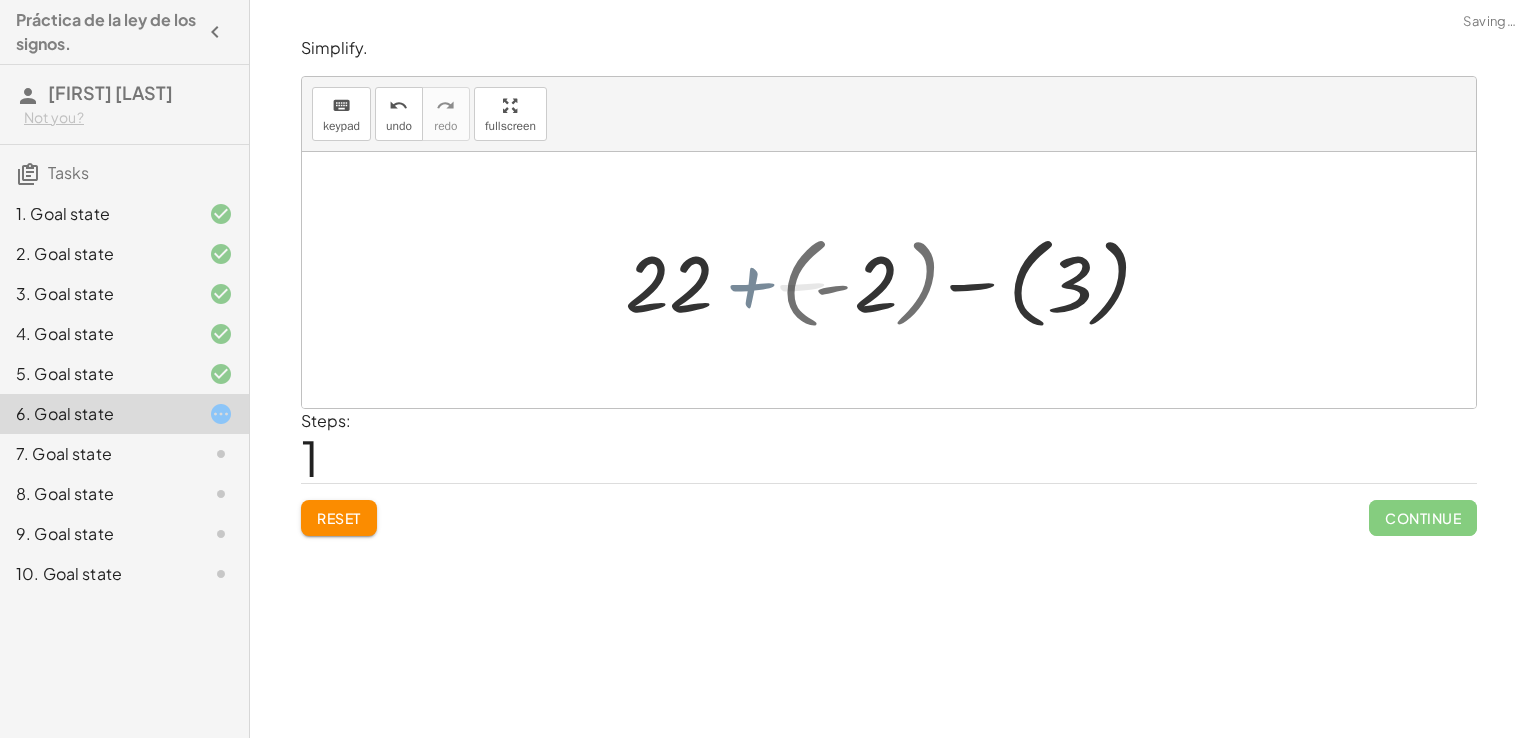 click at bounding box center (896, 280) 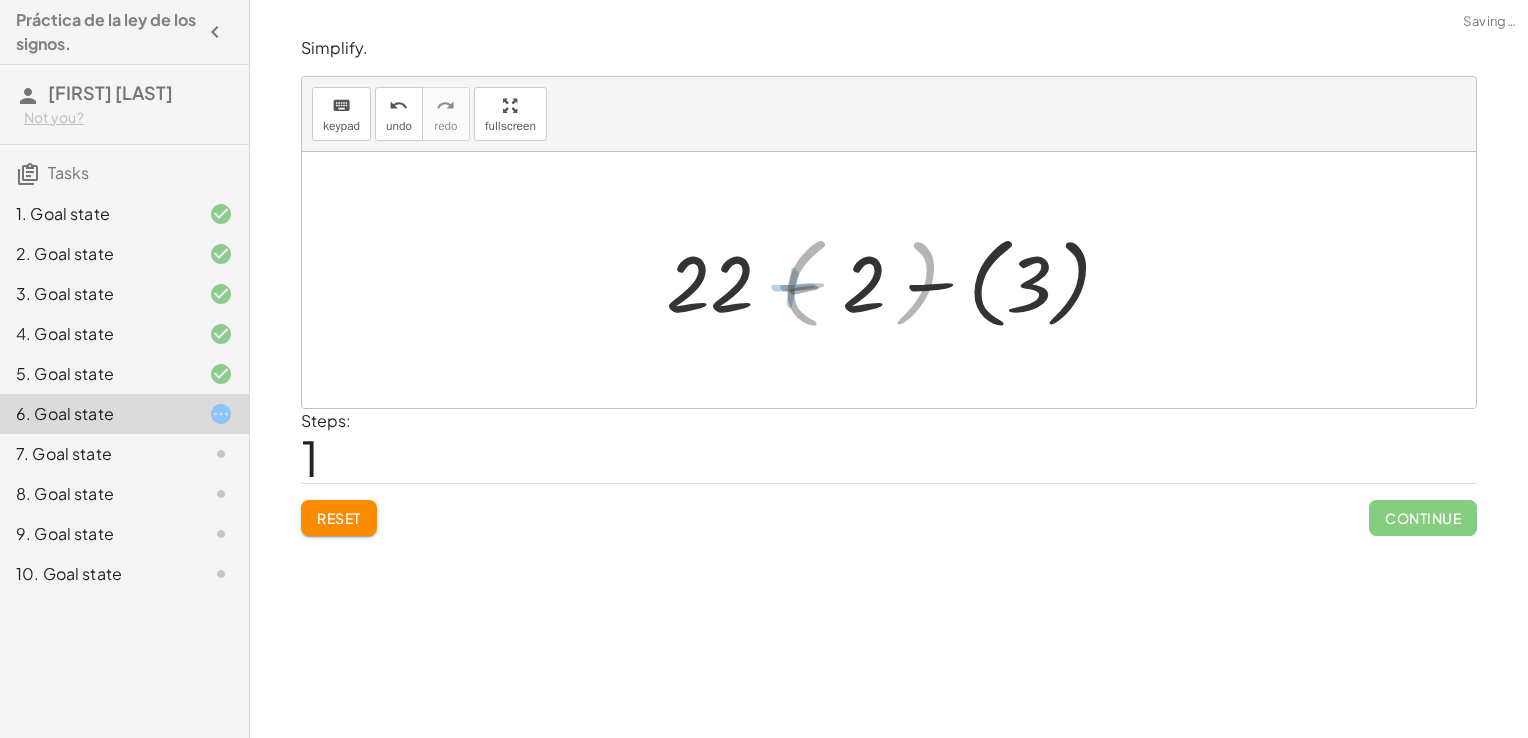 click at bounding box center (896, 280) 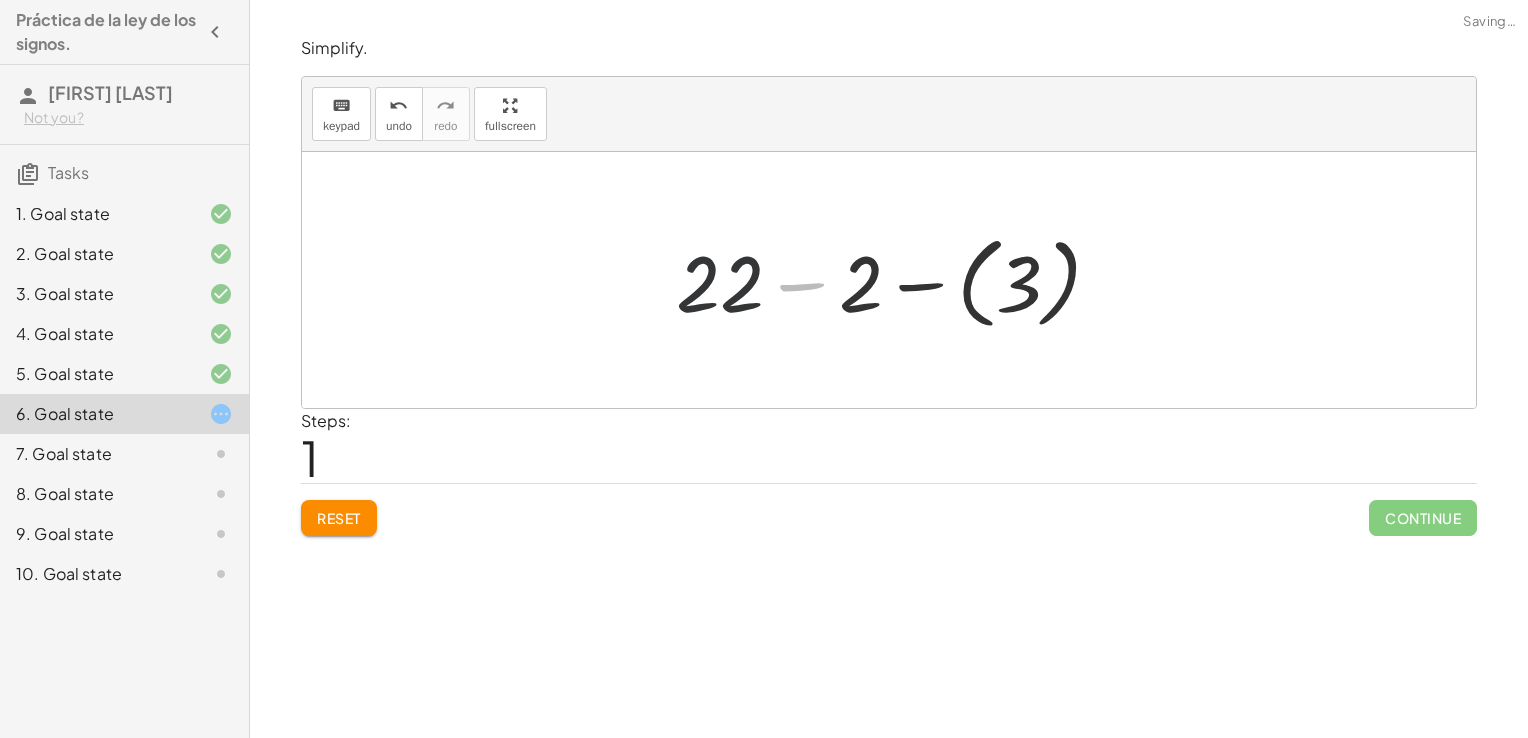 click at bounding box center (896, 280) 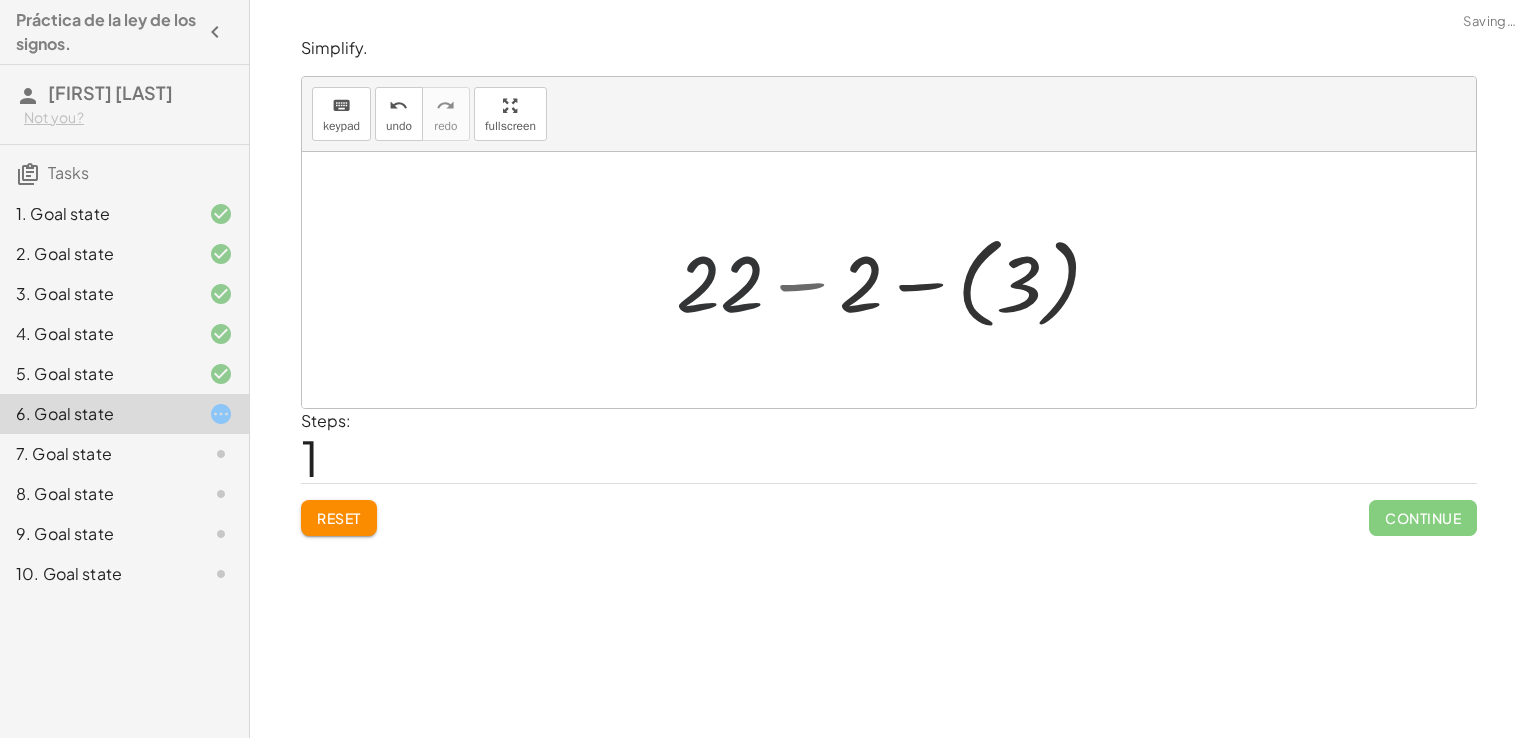 click at bounding box center [896, 280] 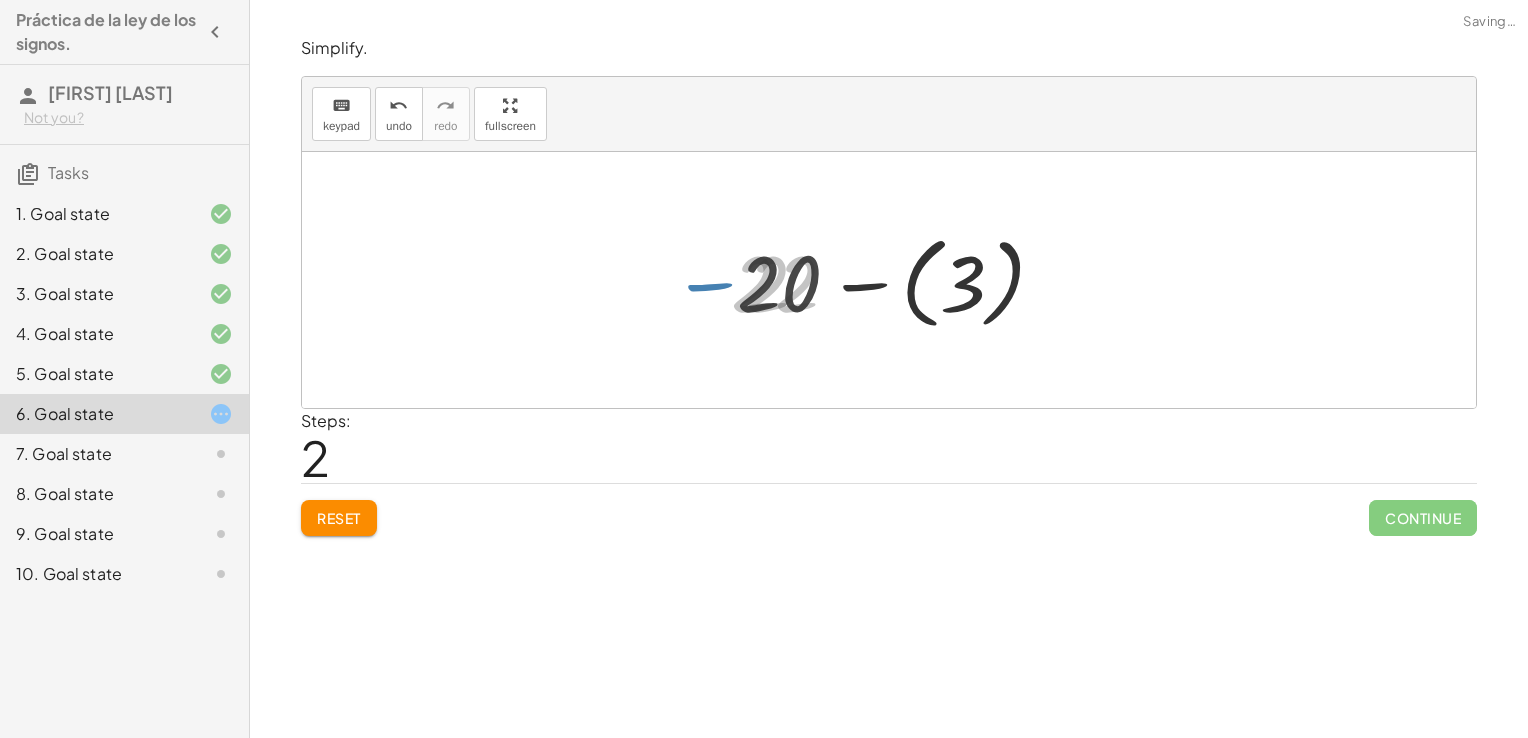 click at bounding box center (896, 280) 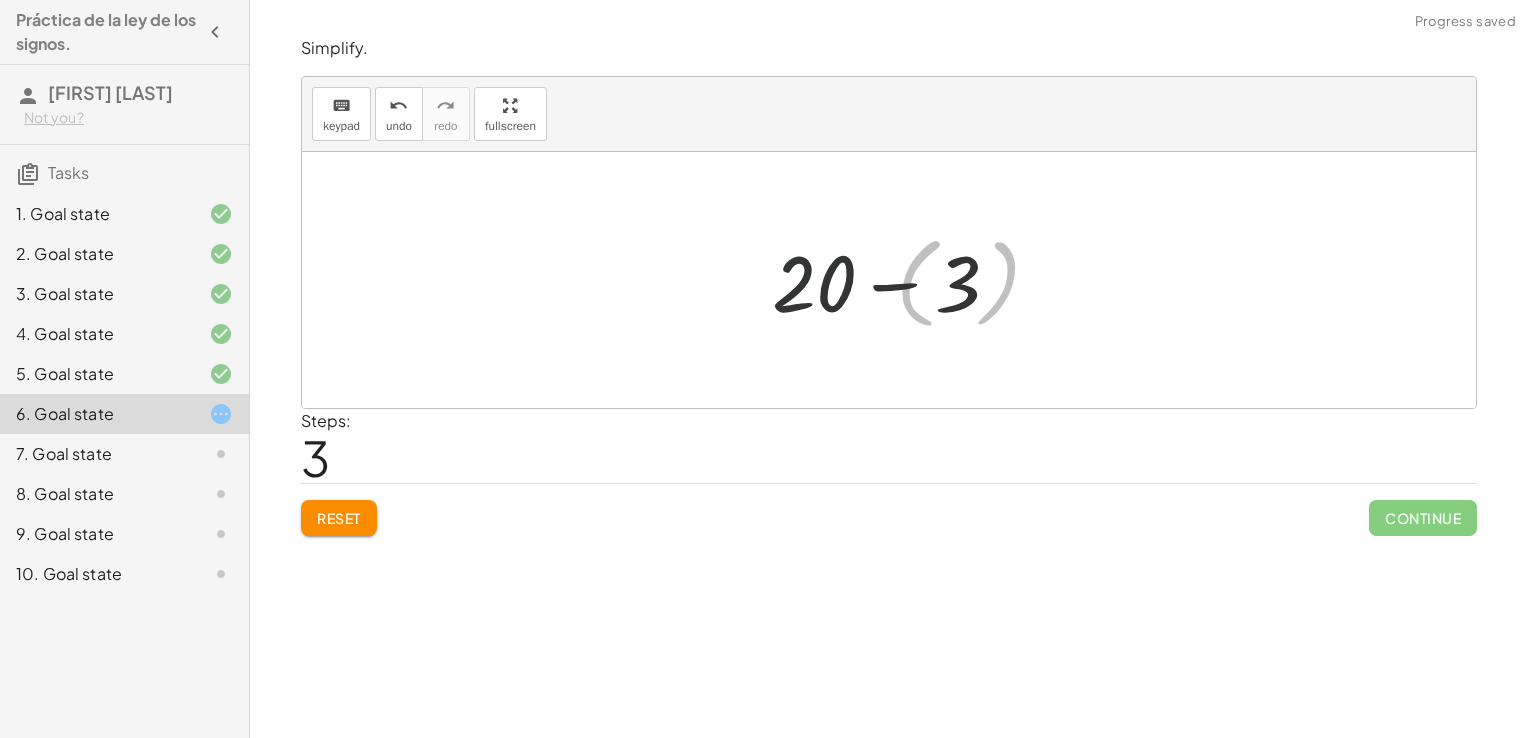 click at bounding box center [896, 280] 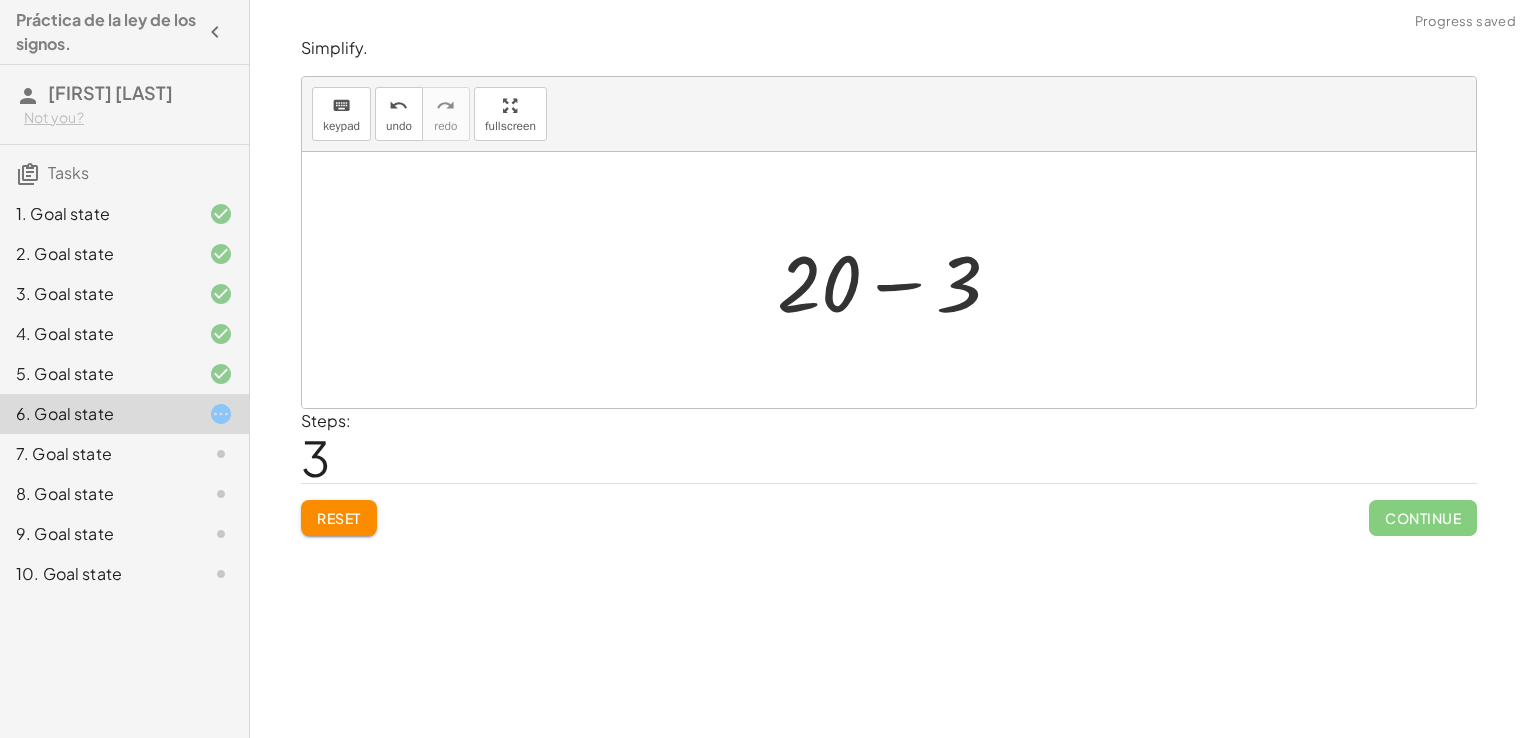 click at bounding box center (896, 280) 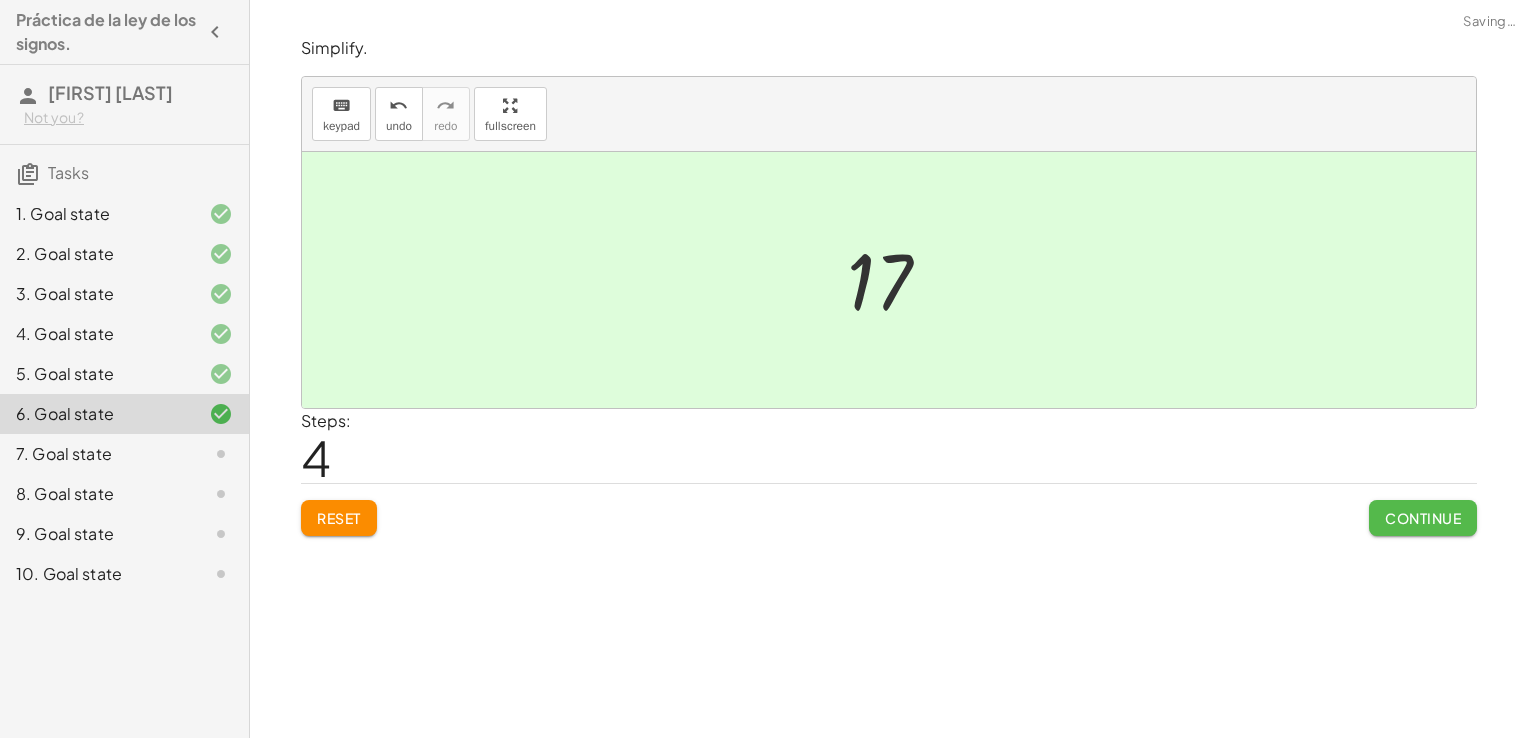 click on "Continue" at bounding box center (1423, 518) 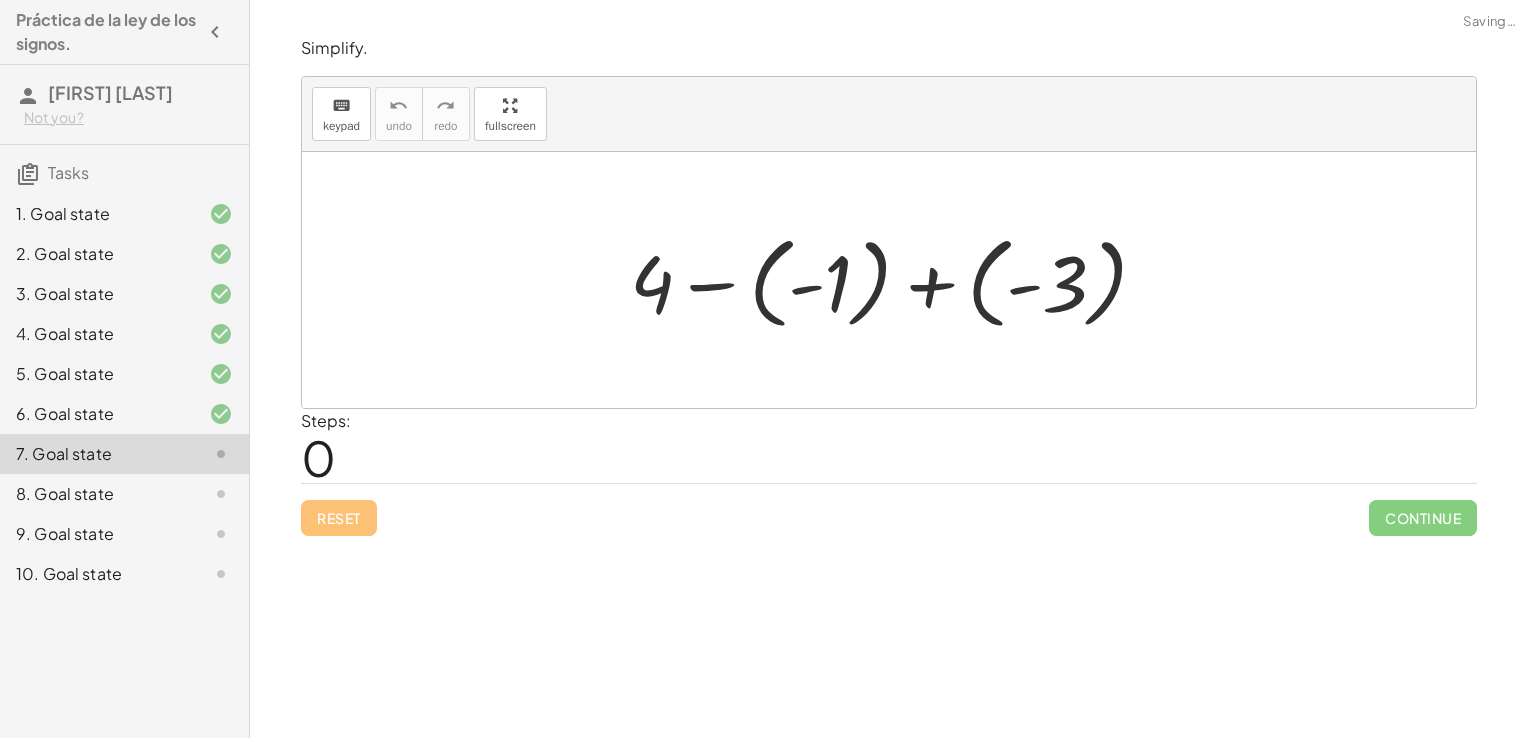 click at bounding box center [896, 280] 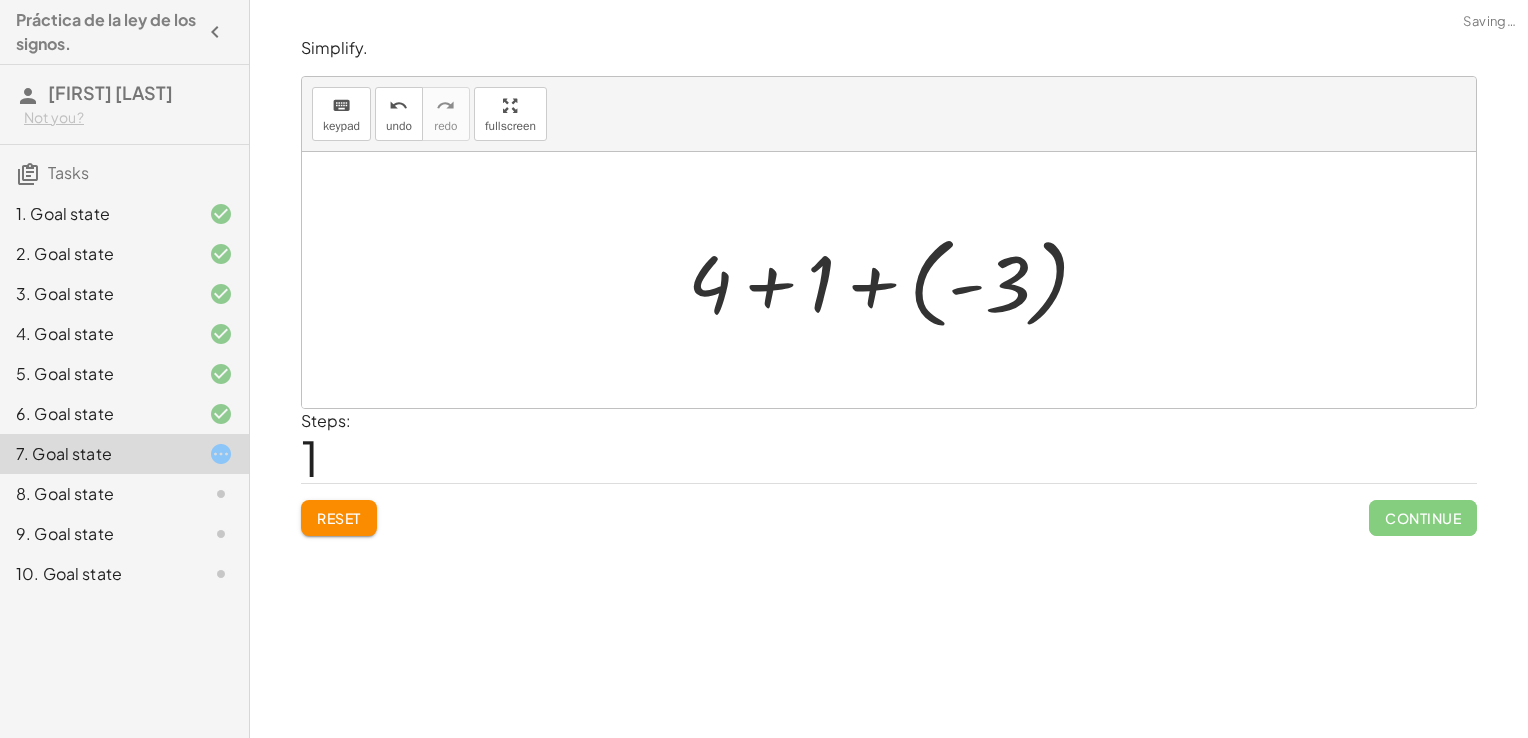 click at bounding box center [897, 280] 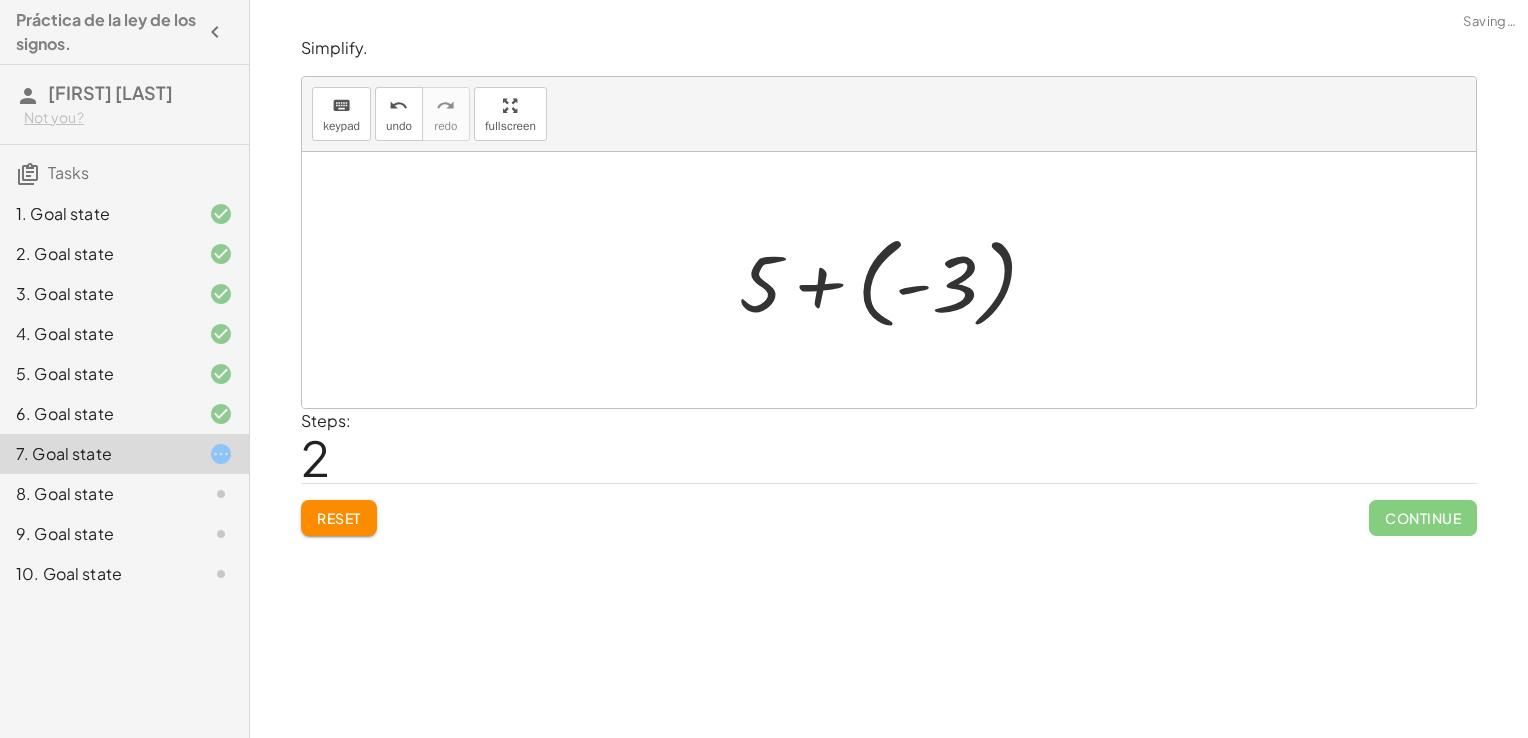 click at bounding box center (896, 280) 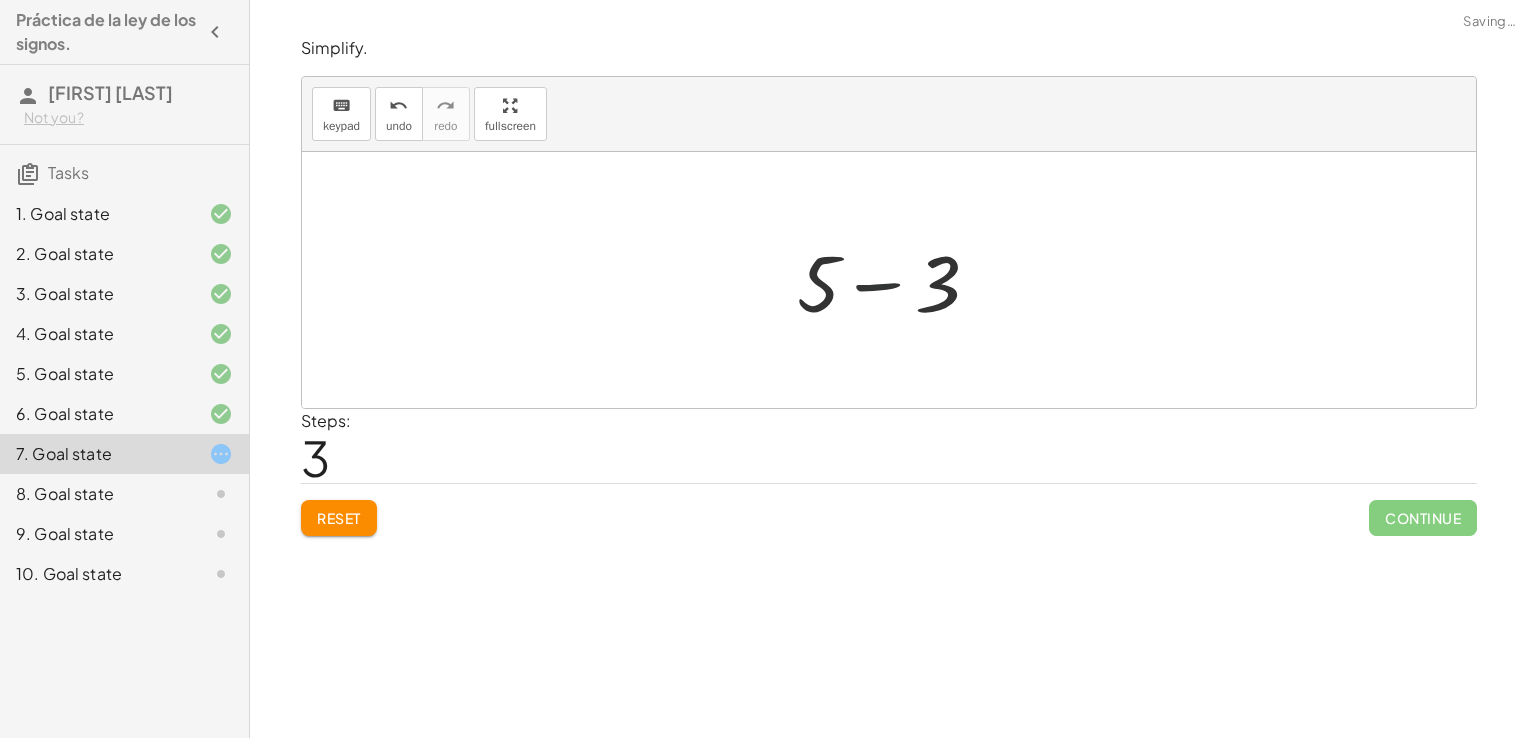 click at bounding box center (896, 280) 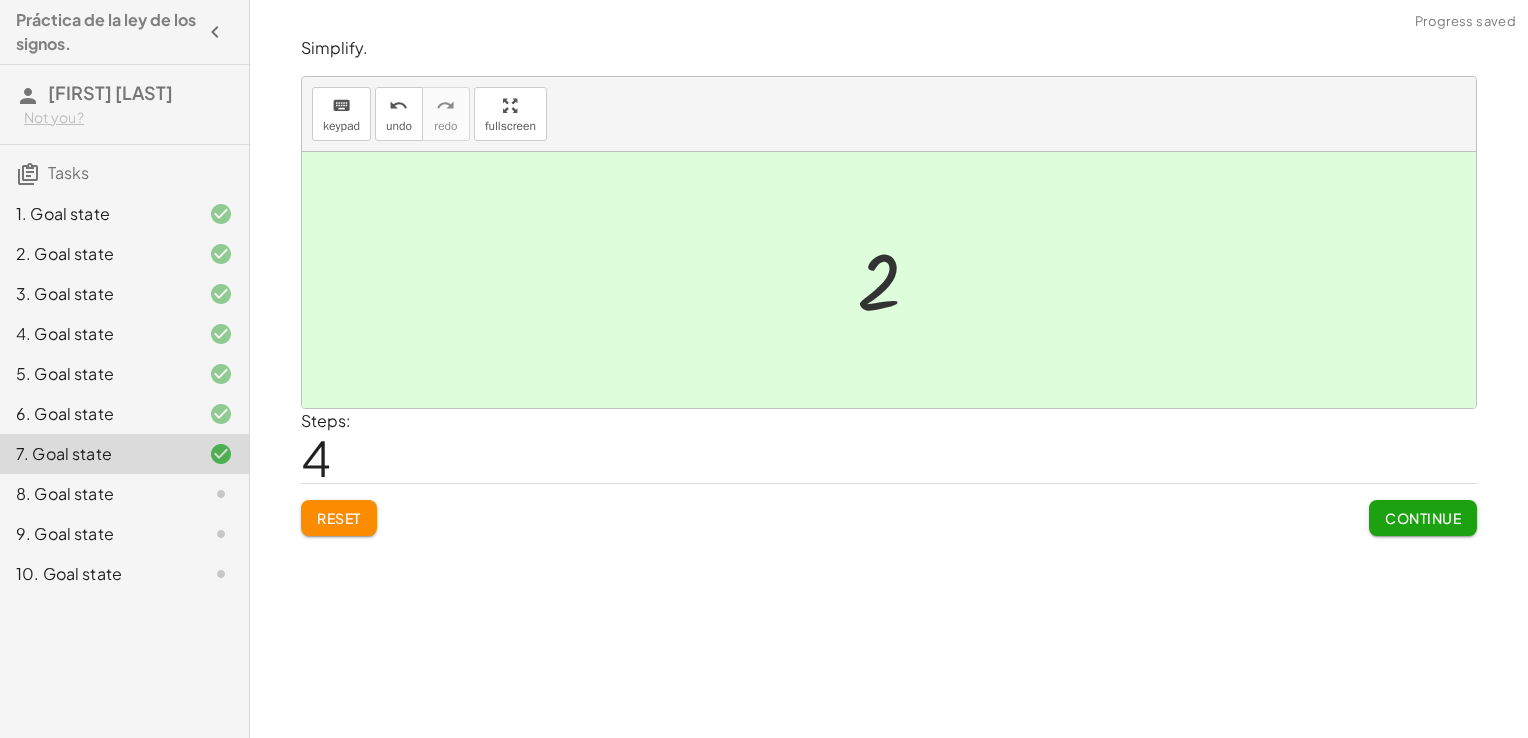 click on "Continue" 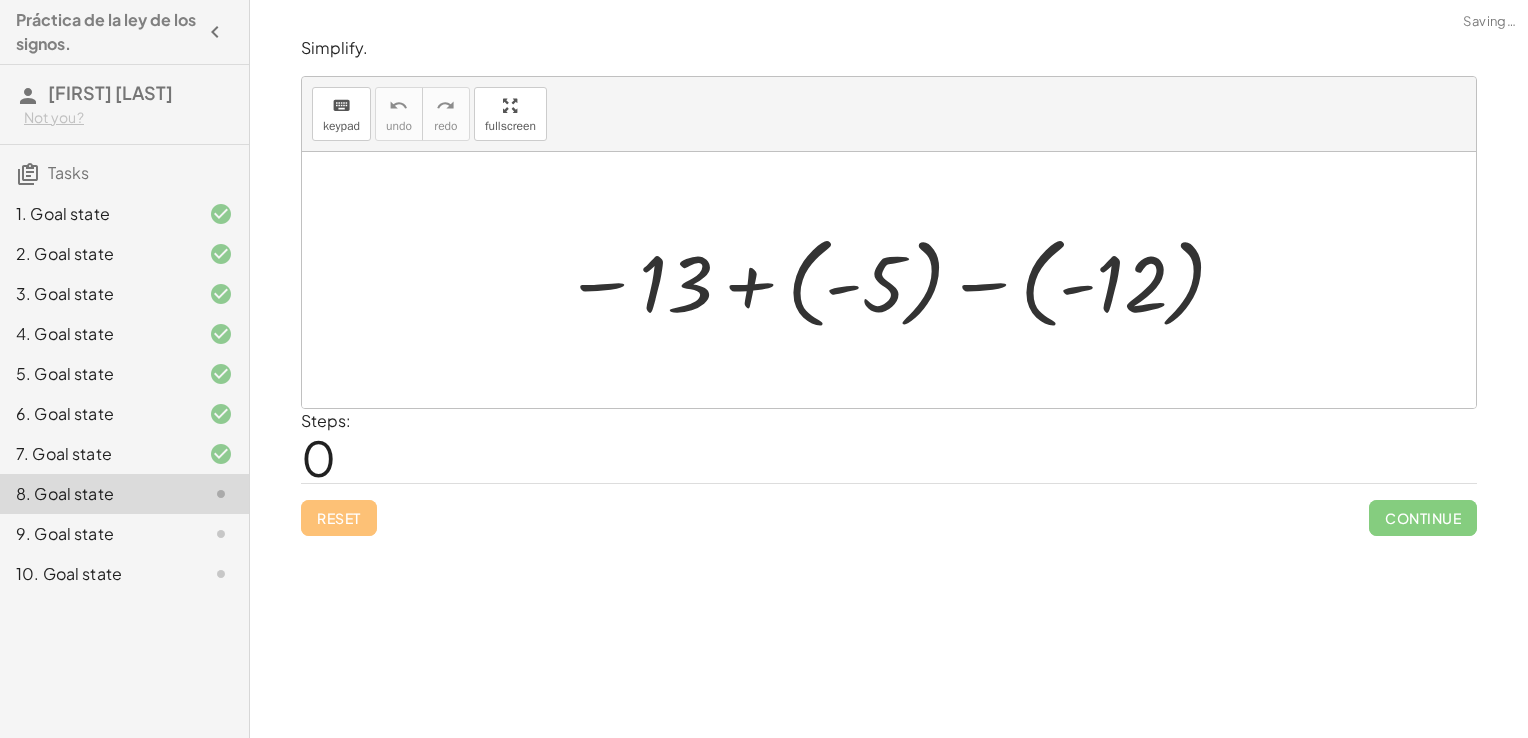 click at bounding box center [896, 280] 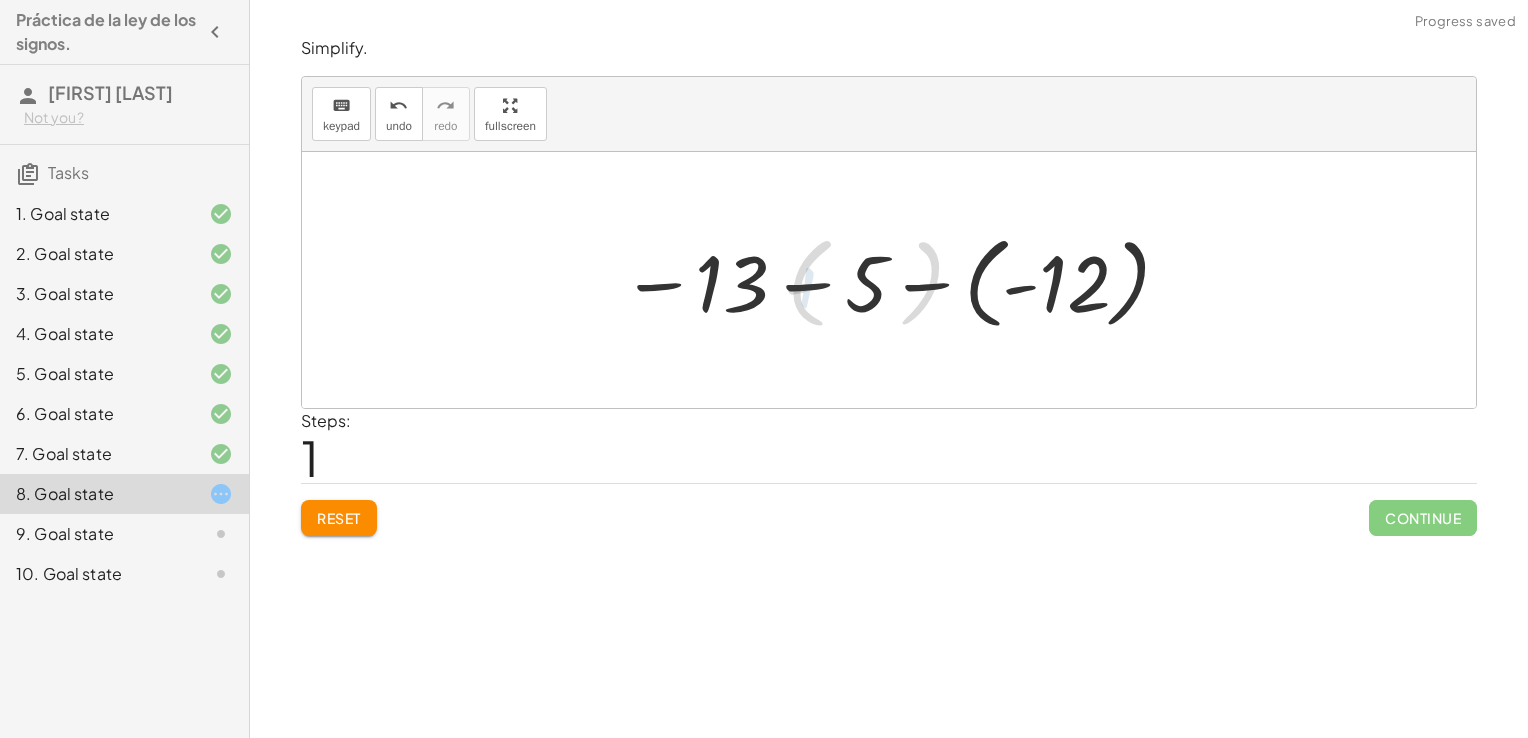 click at bounding box center [896, 280] 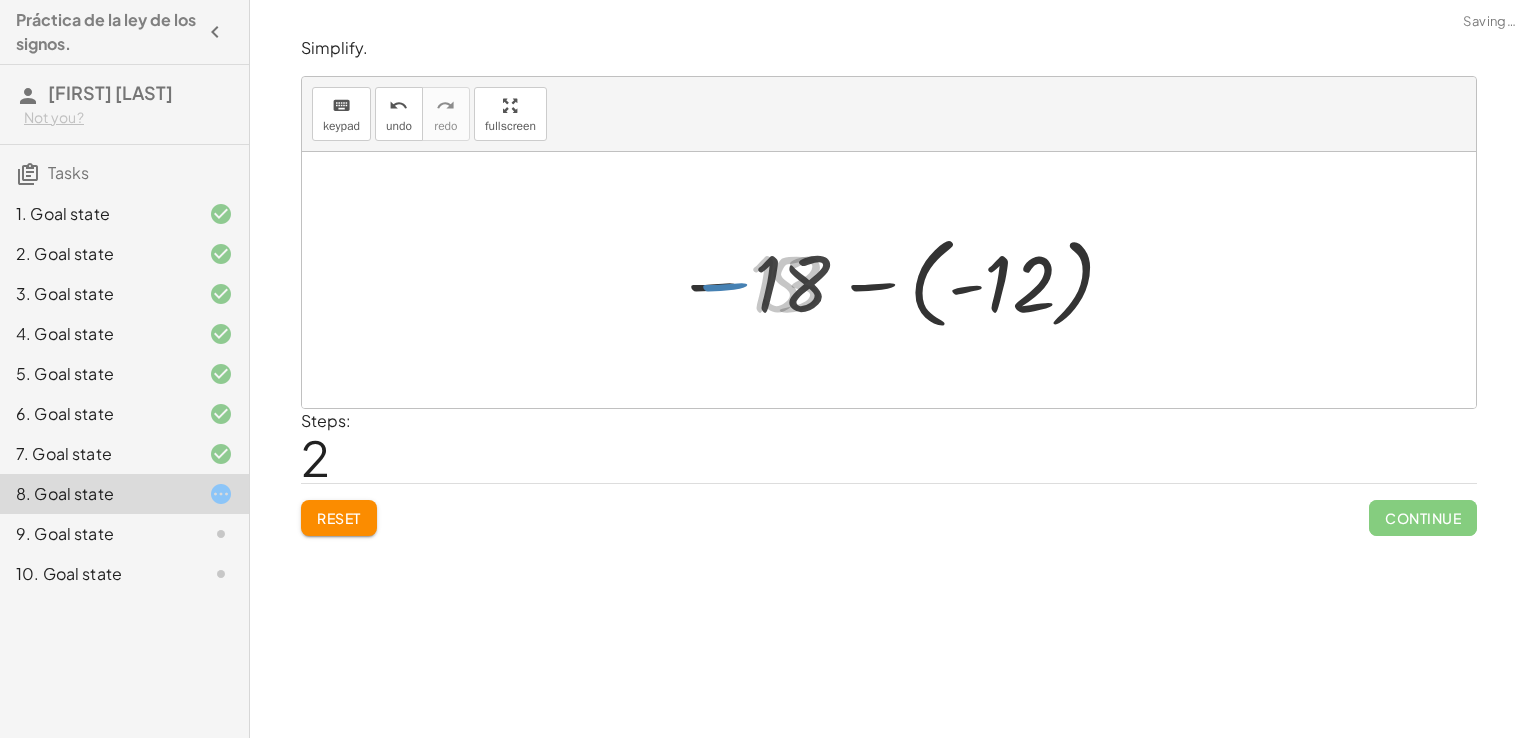 click at bounding box center (896, 280) 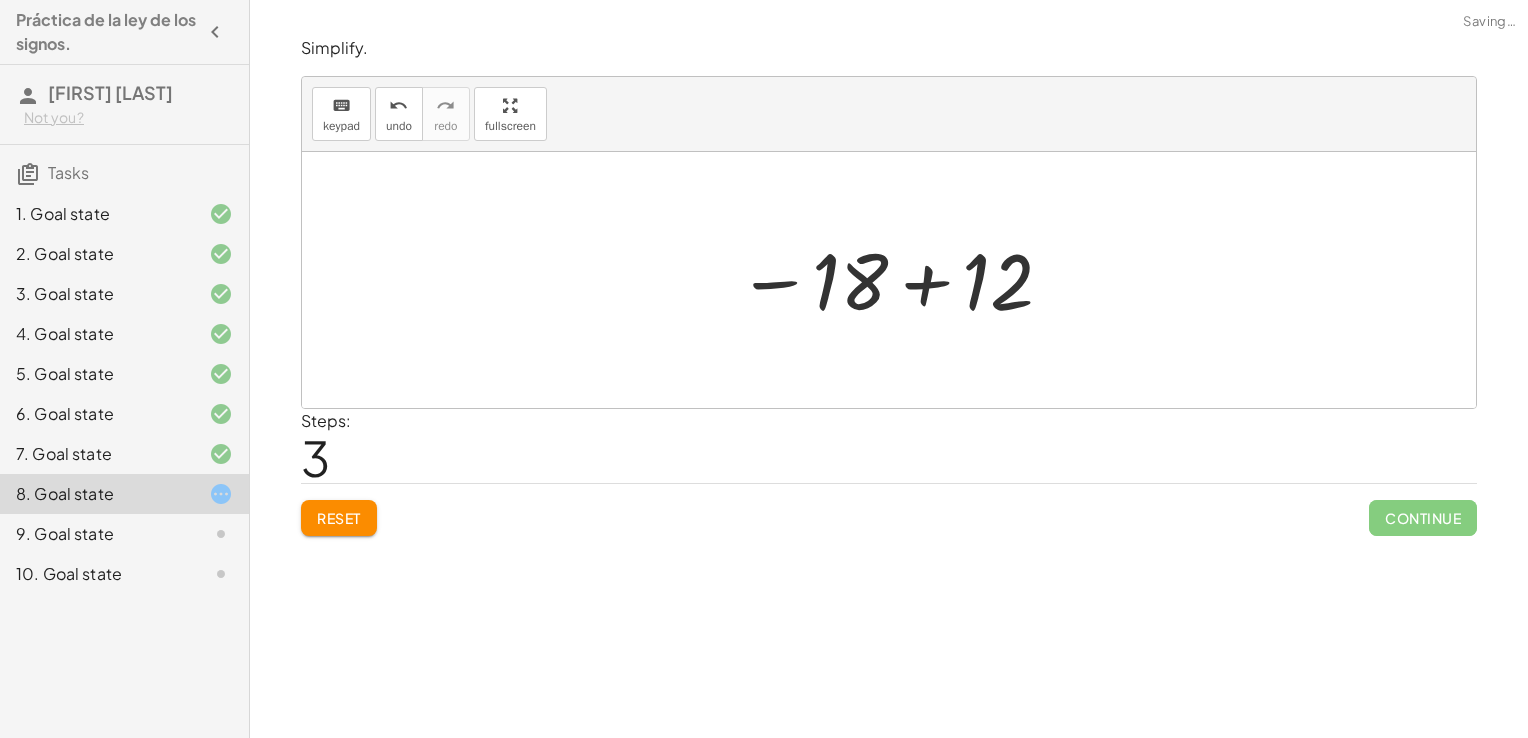 click at bounding box center [896, 280] 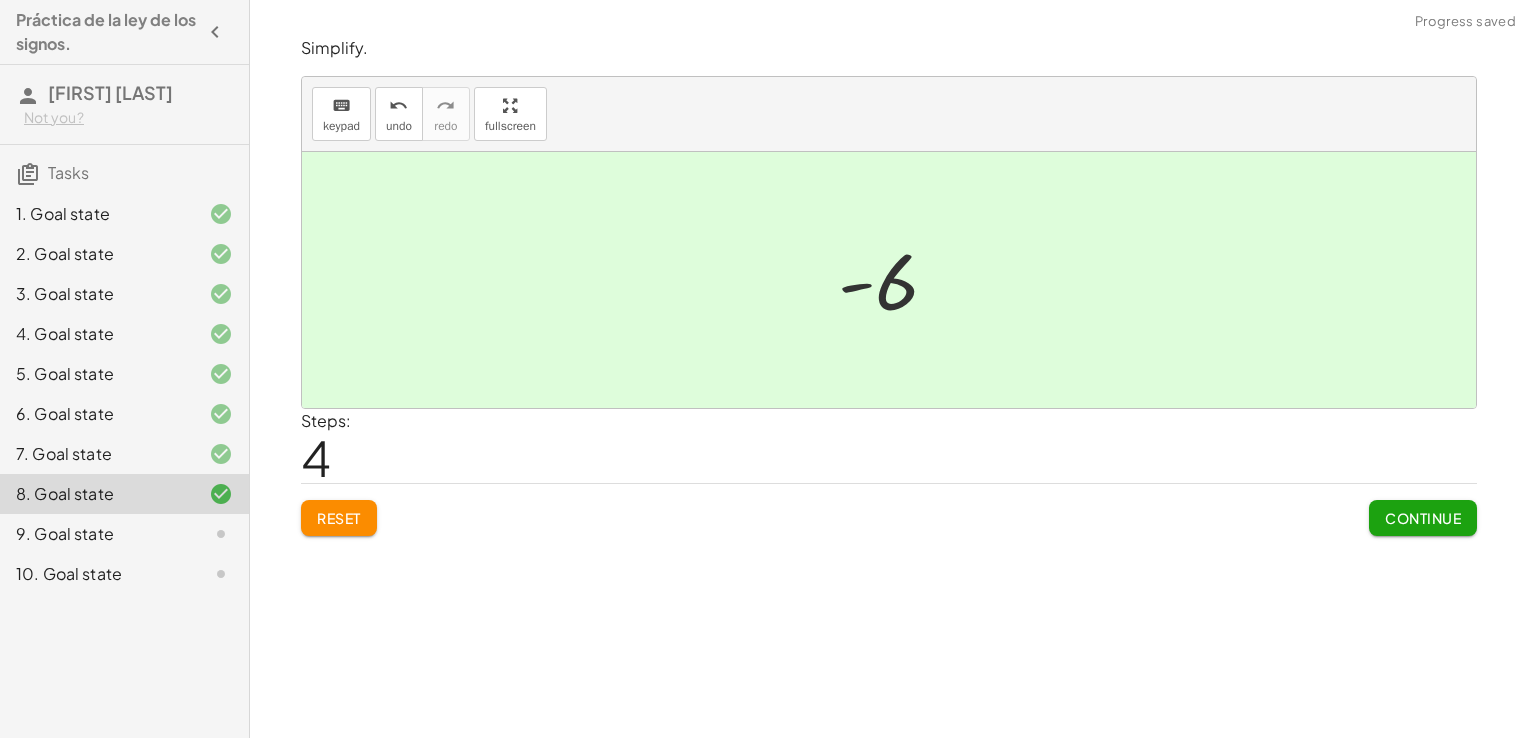 click on "Continue" at bounding box center [1423, 518] 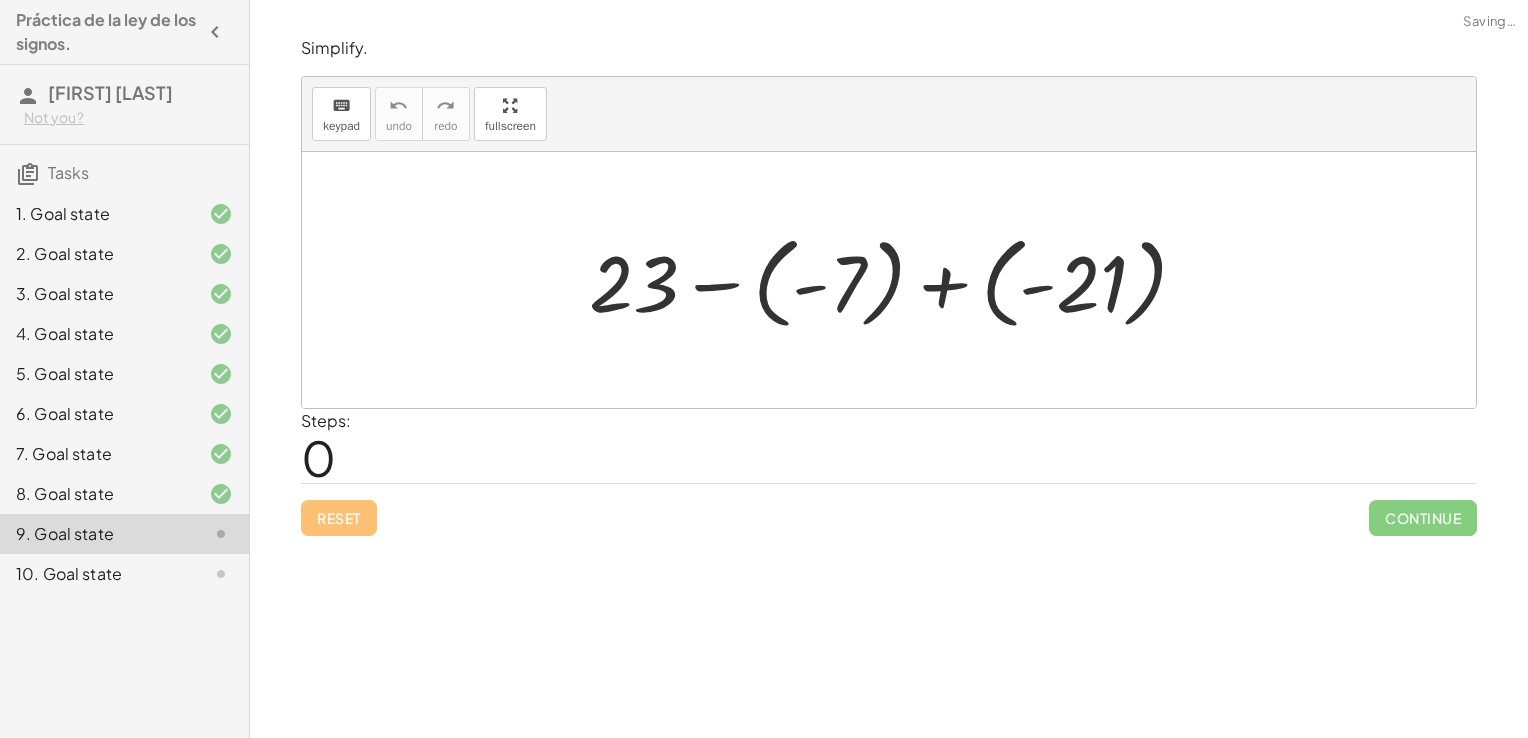 click at bounding box center [896, 280] 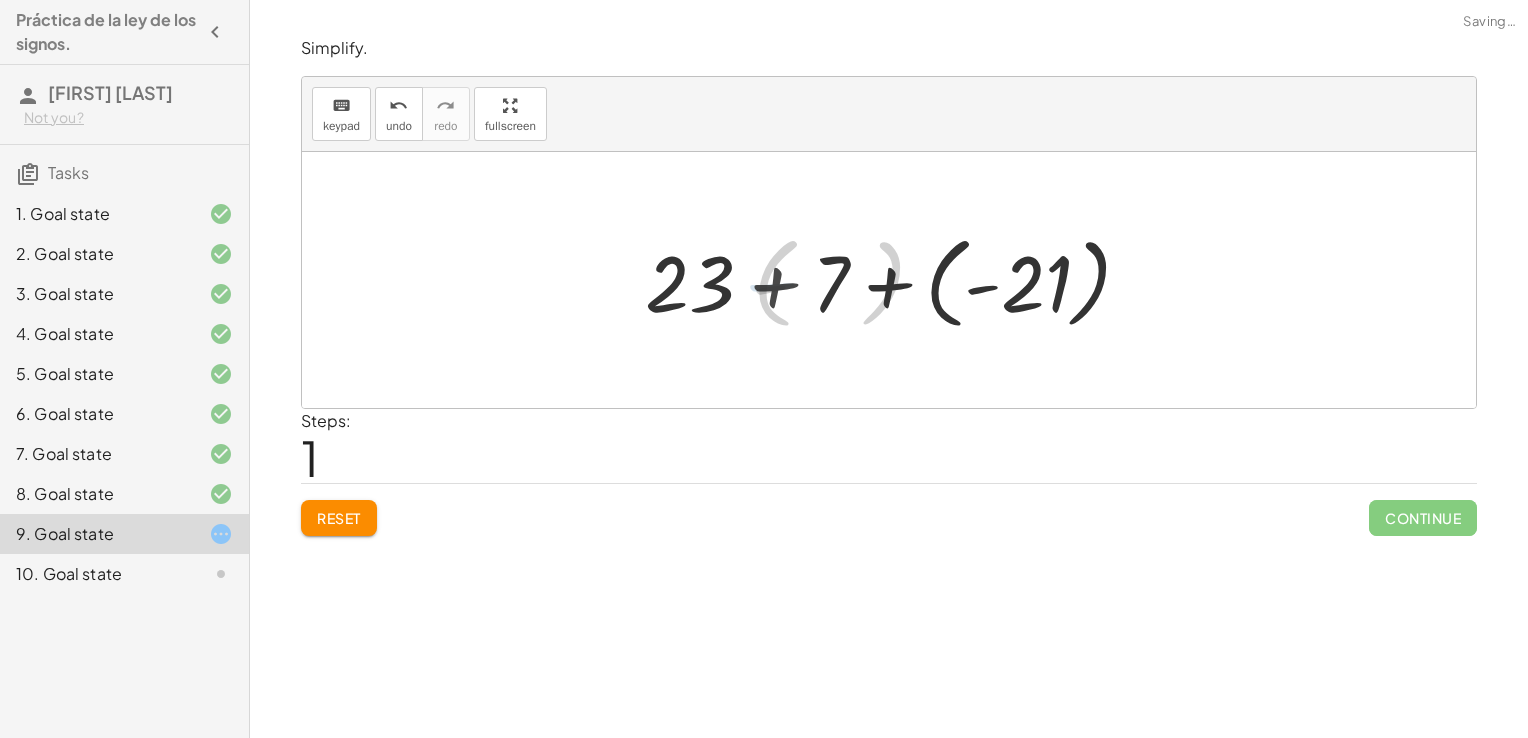 click at bounding box center [896, 280] 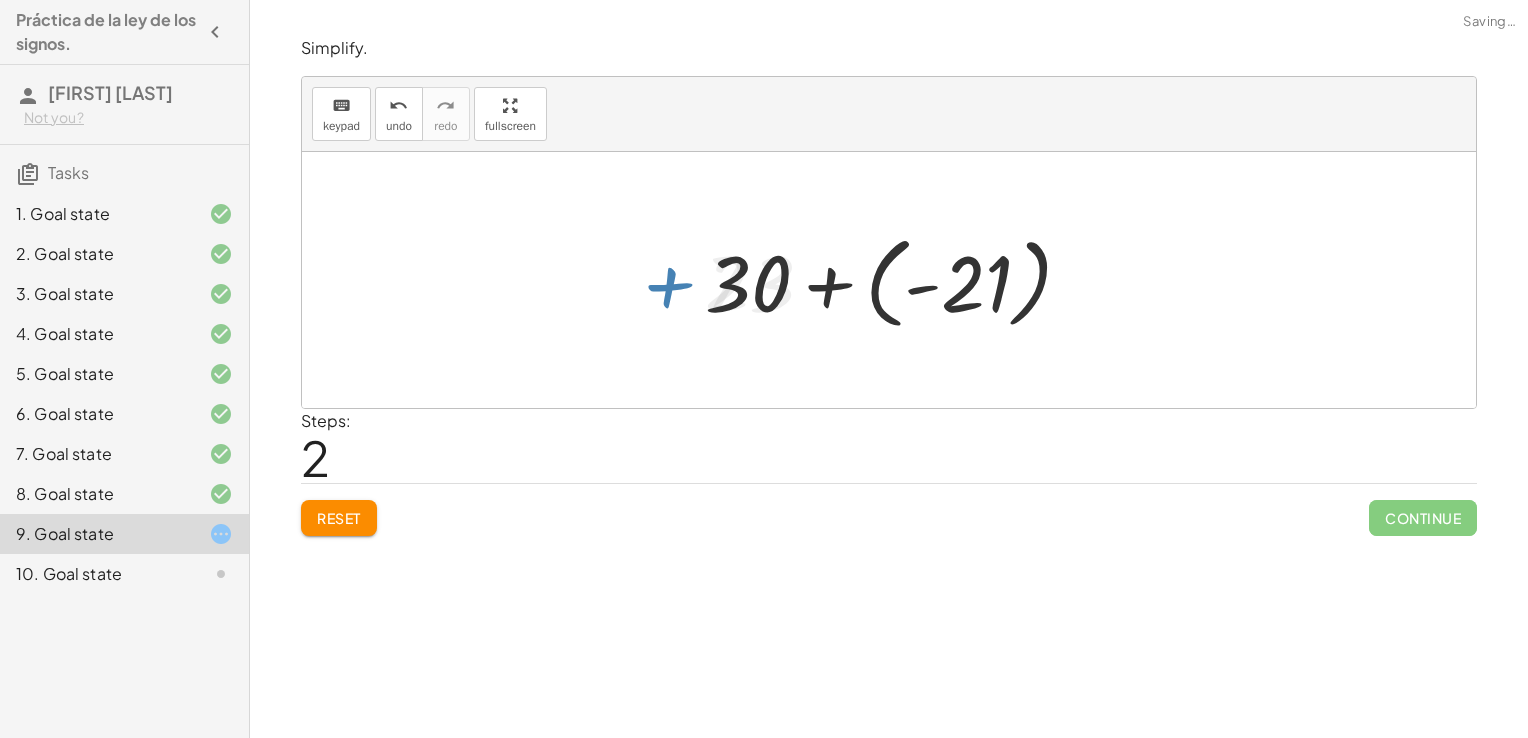 click at bounding box center (896, 280) 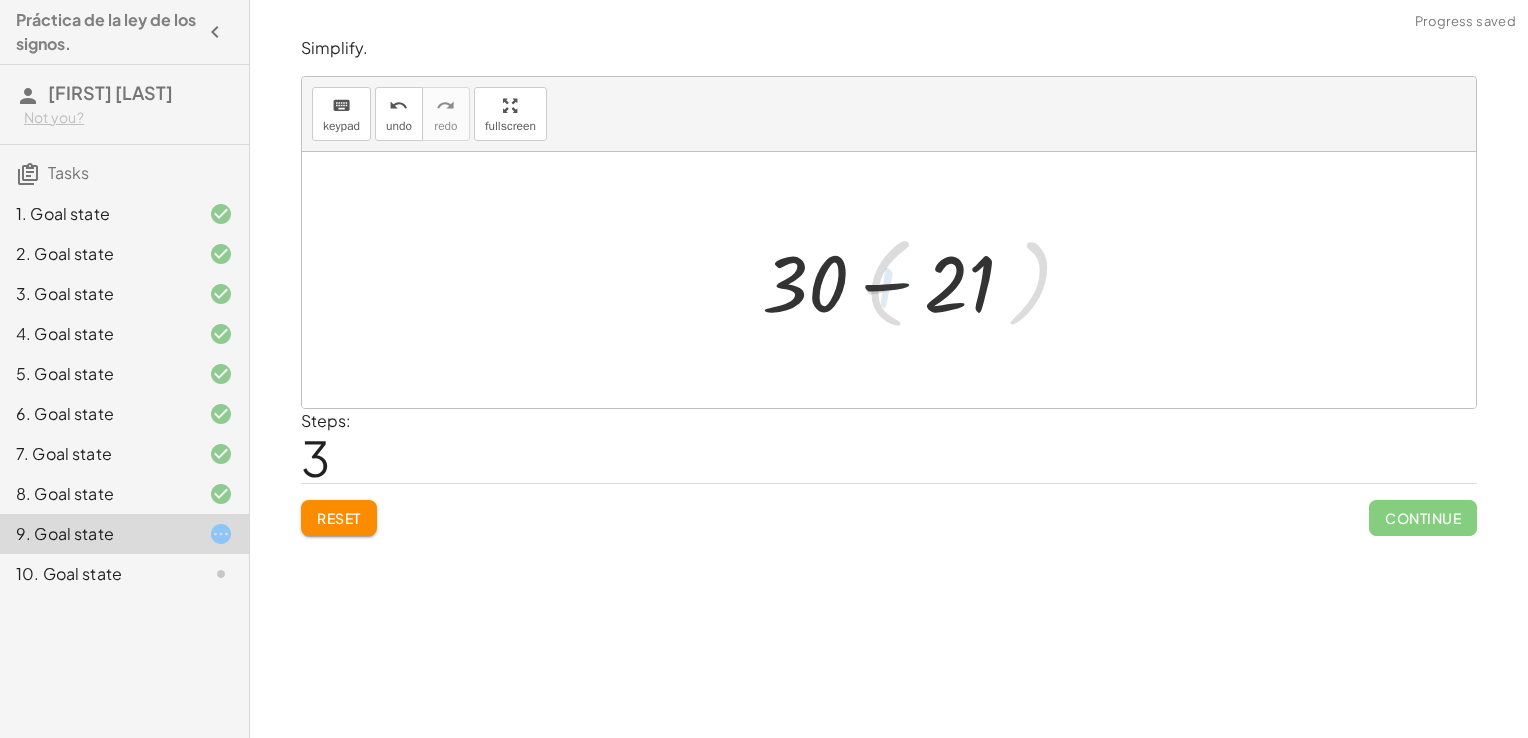 click at bounding box center (896, 280) 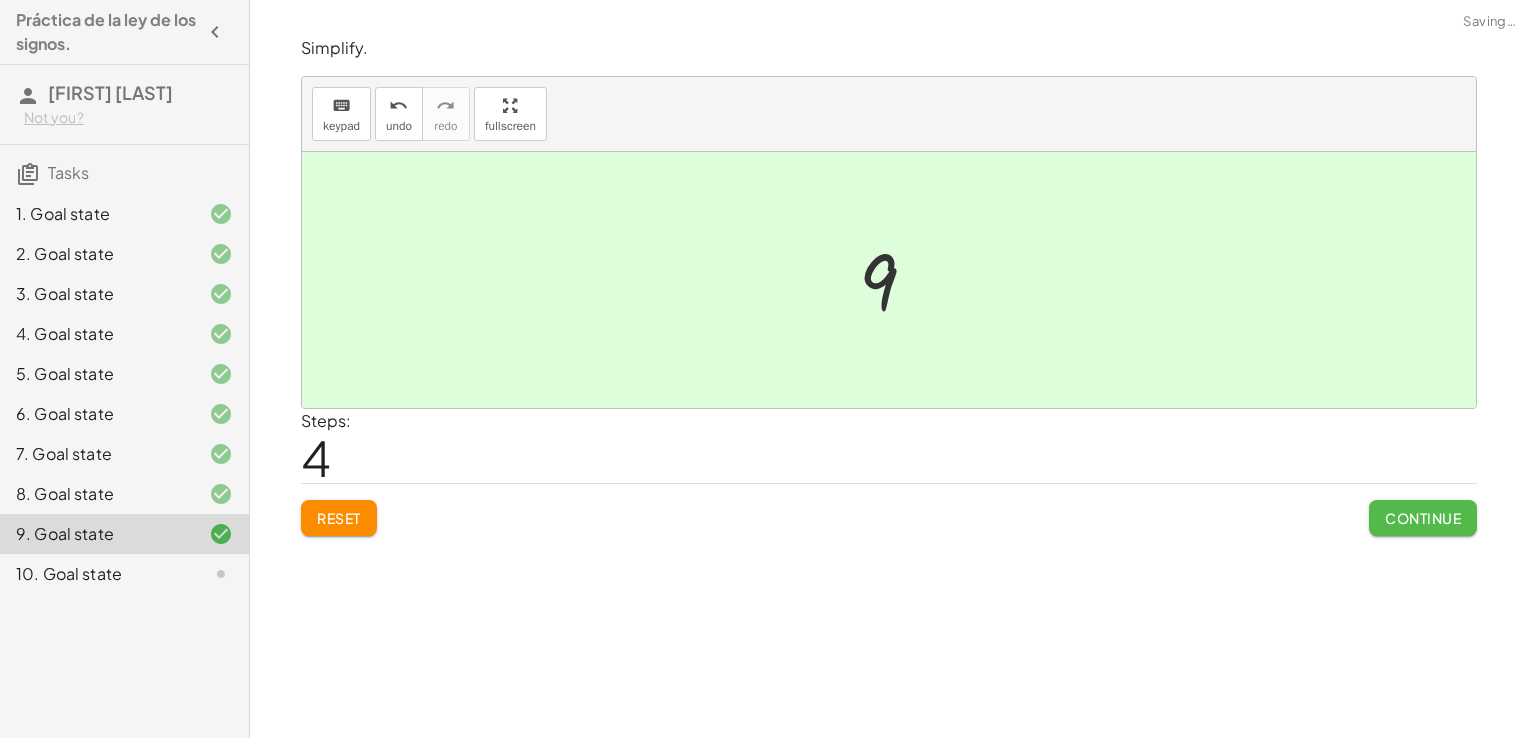 click on "Continue" 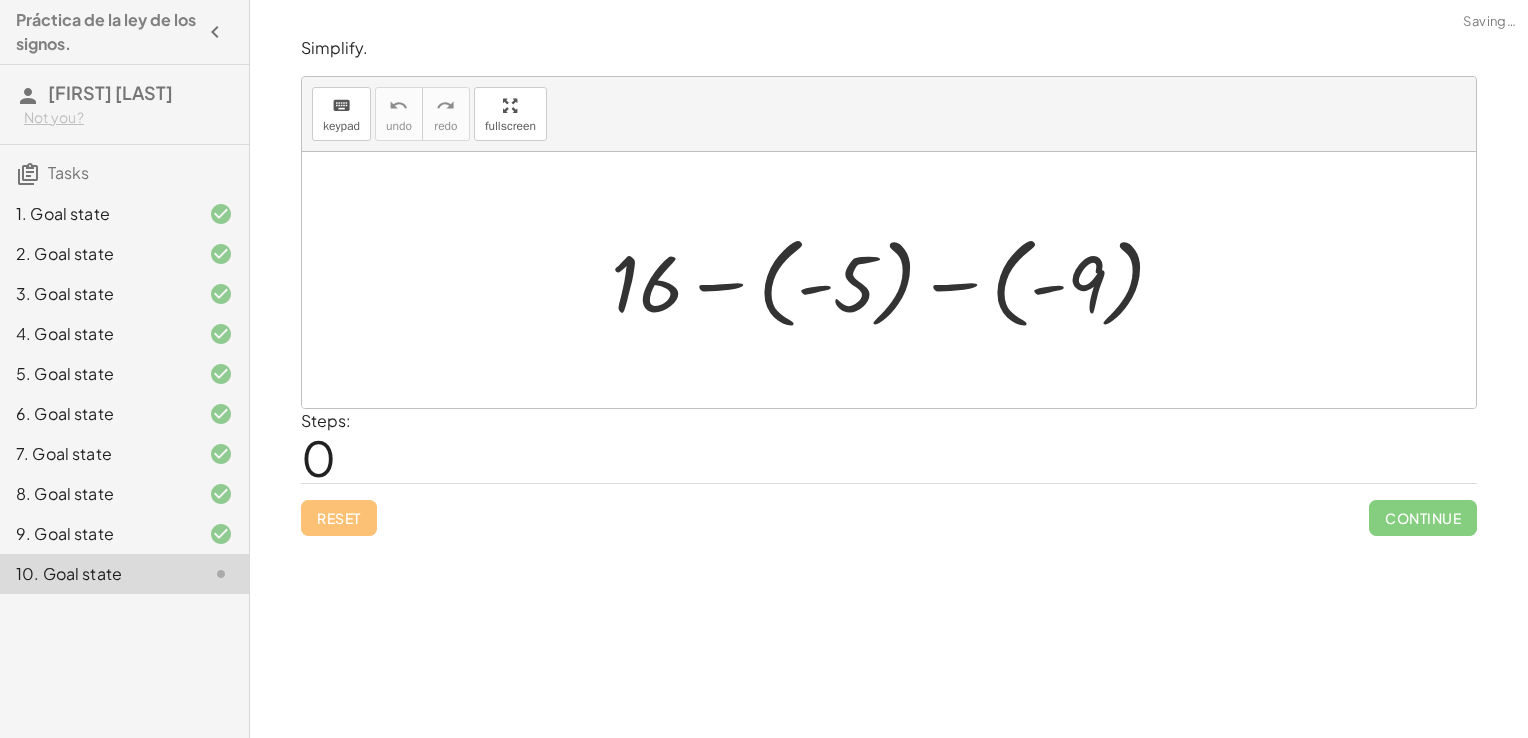 click at bounding box center [896, 280] 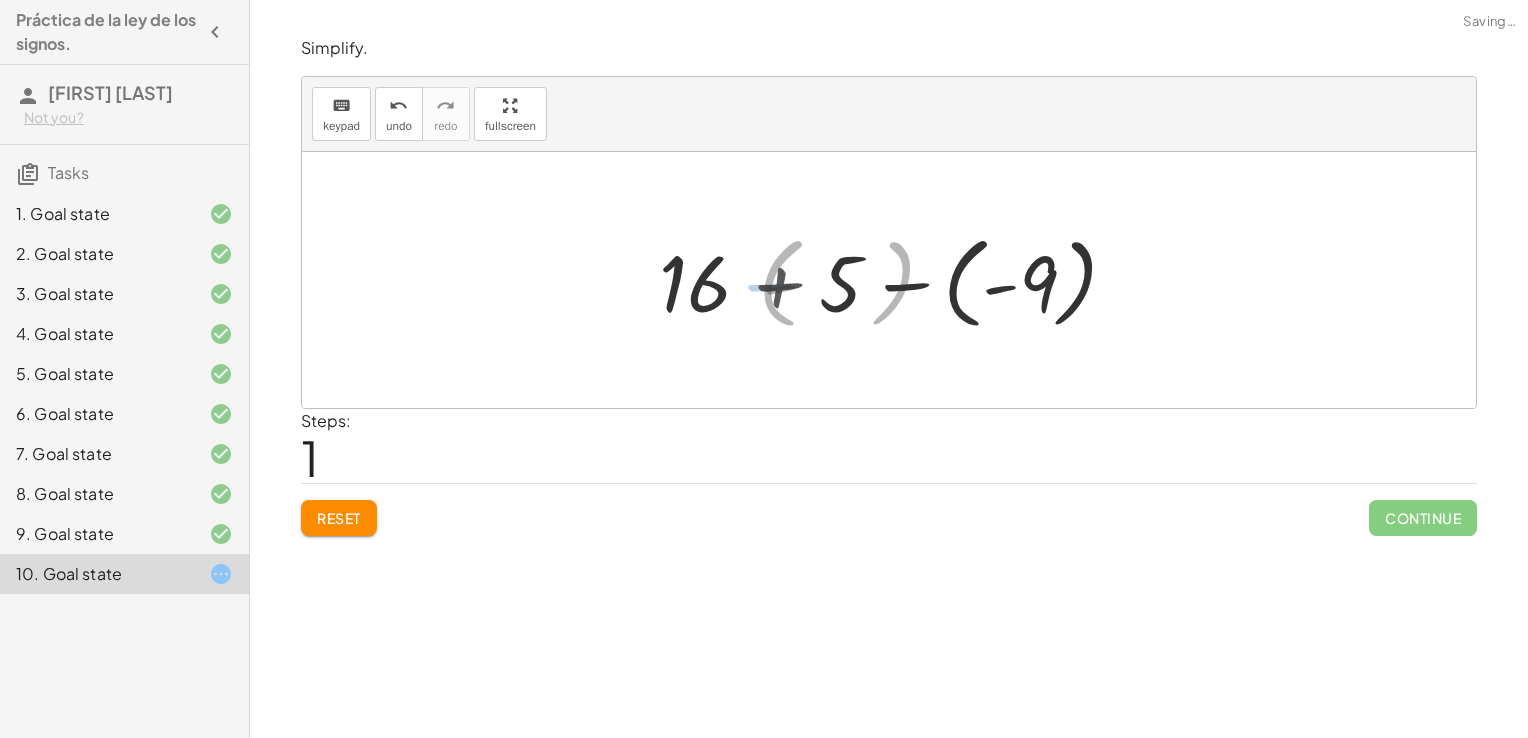 click at bounding box center [896, 280] 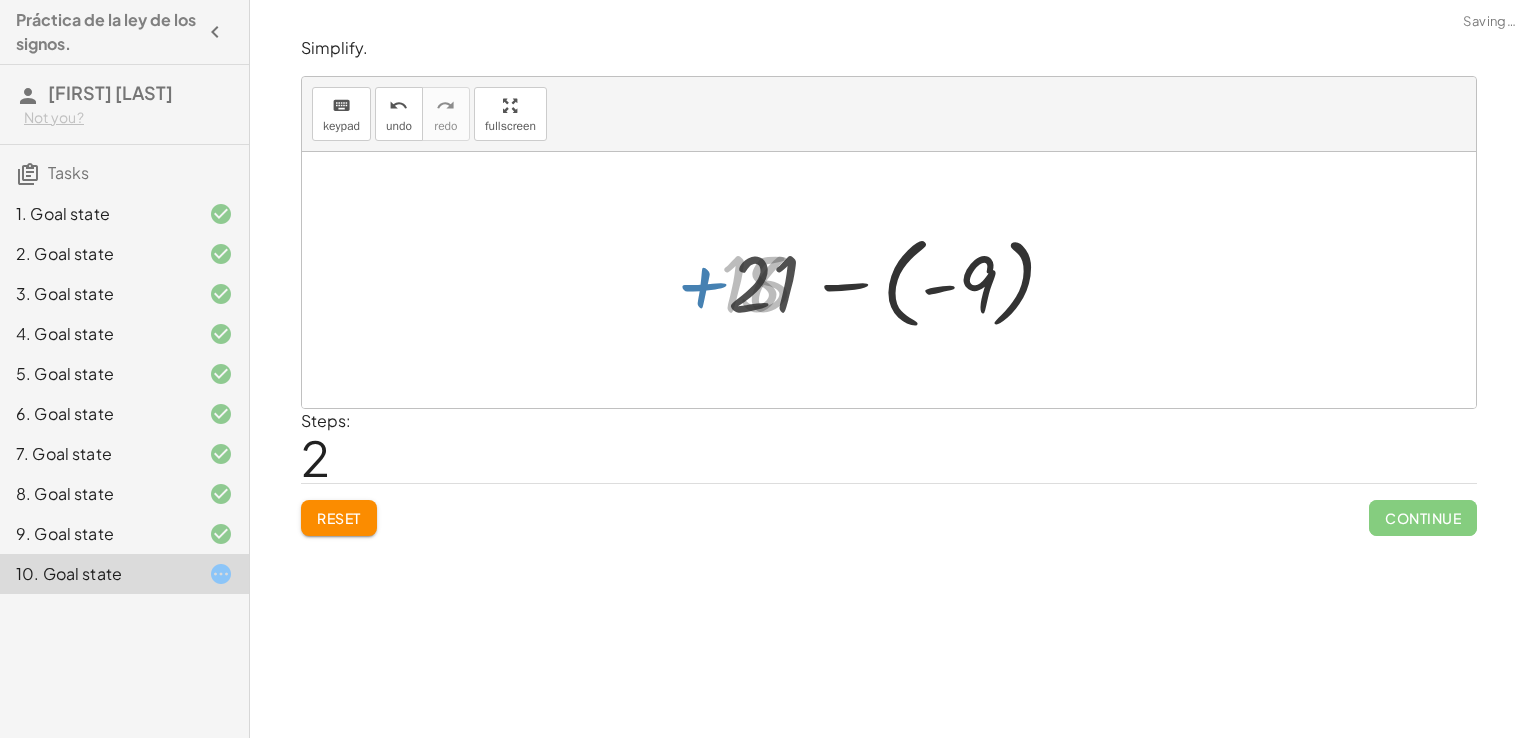 click at bounding box center (896, 280) 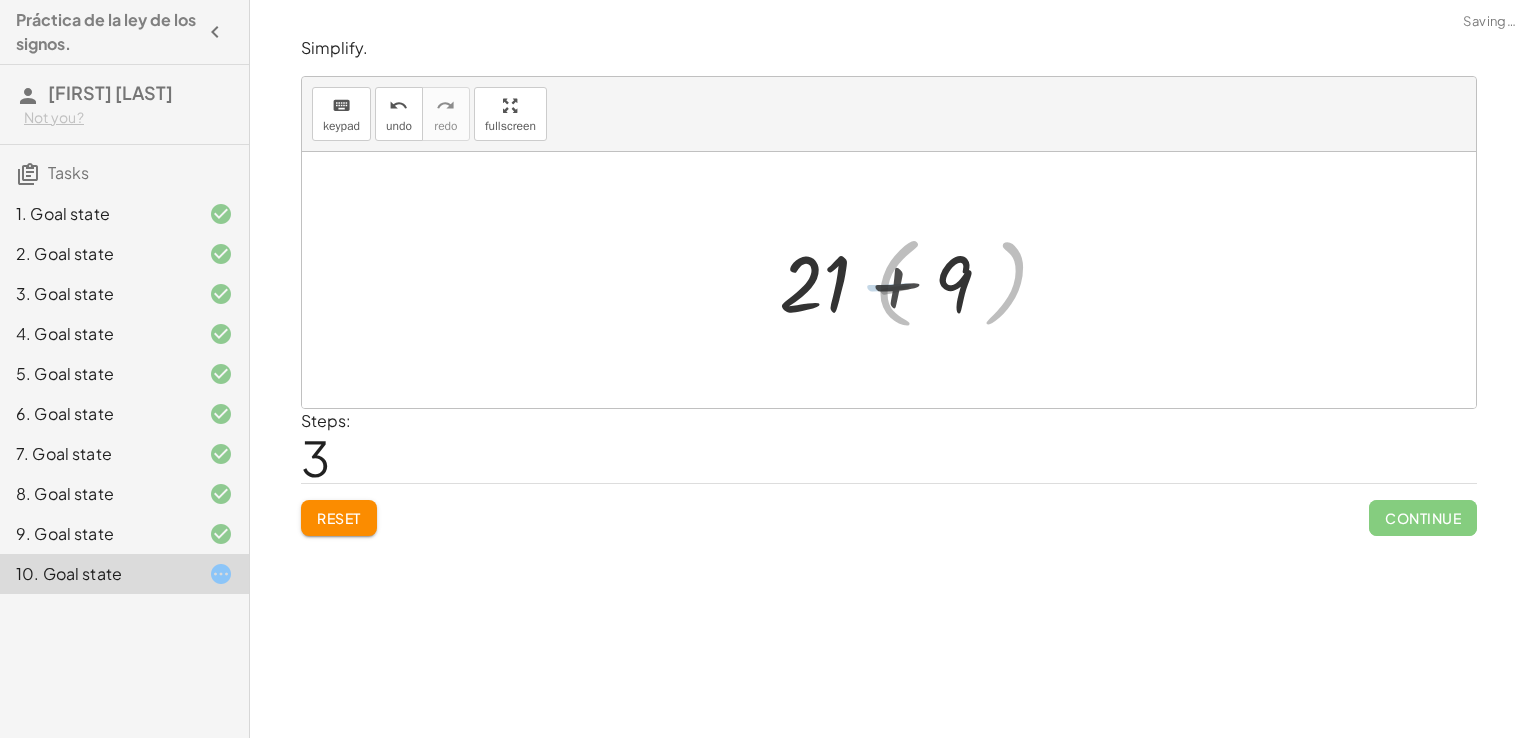 click at bounding box center (896, 280) 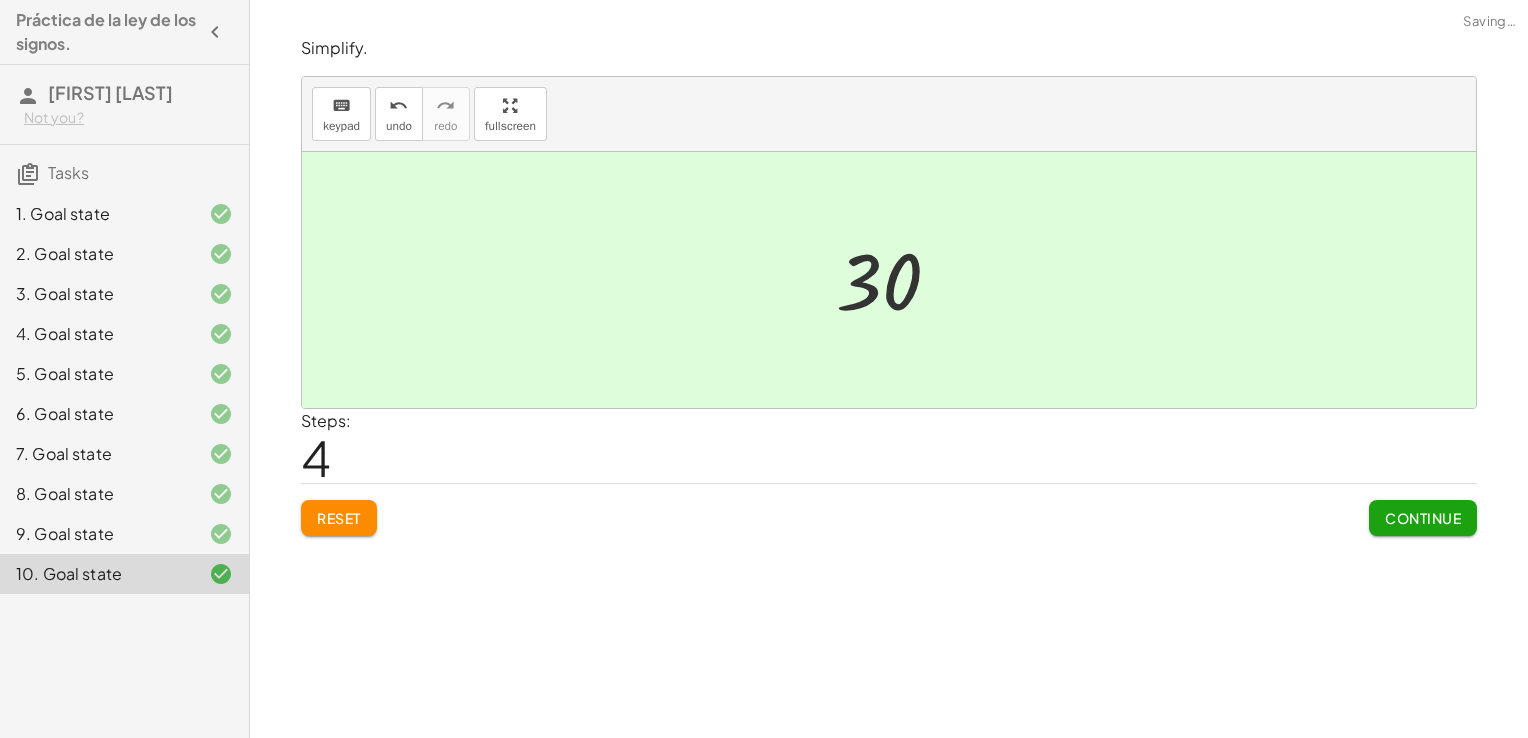 click on "Continue" 